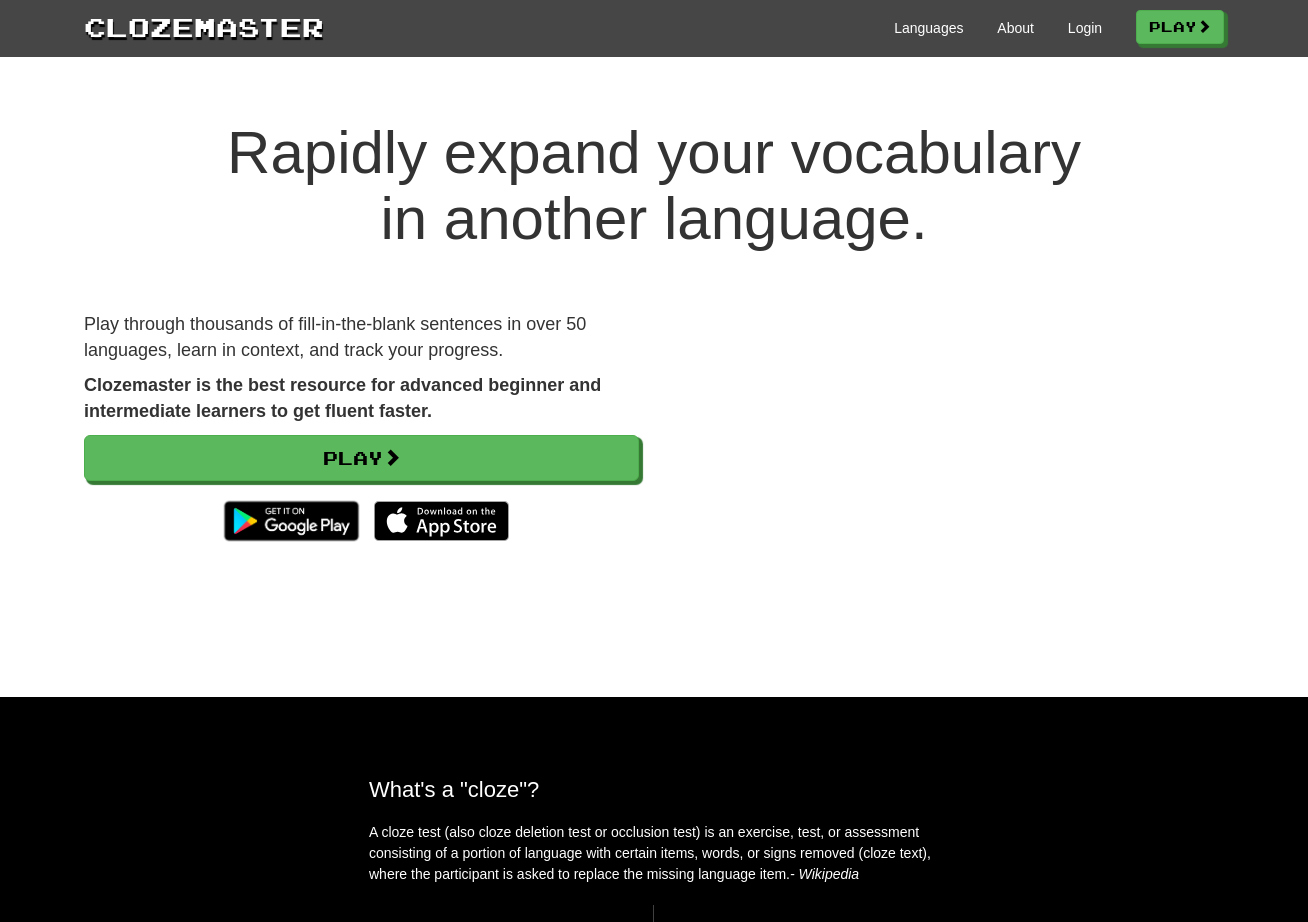 scroll, scrollTop: 0, scrollLeft: 0, axis: both 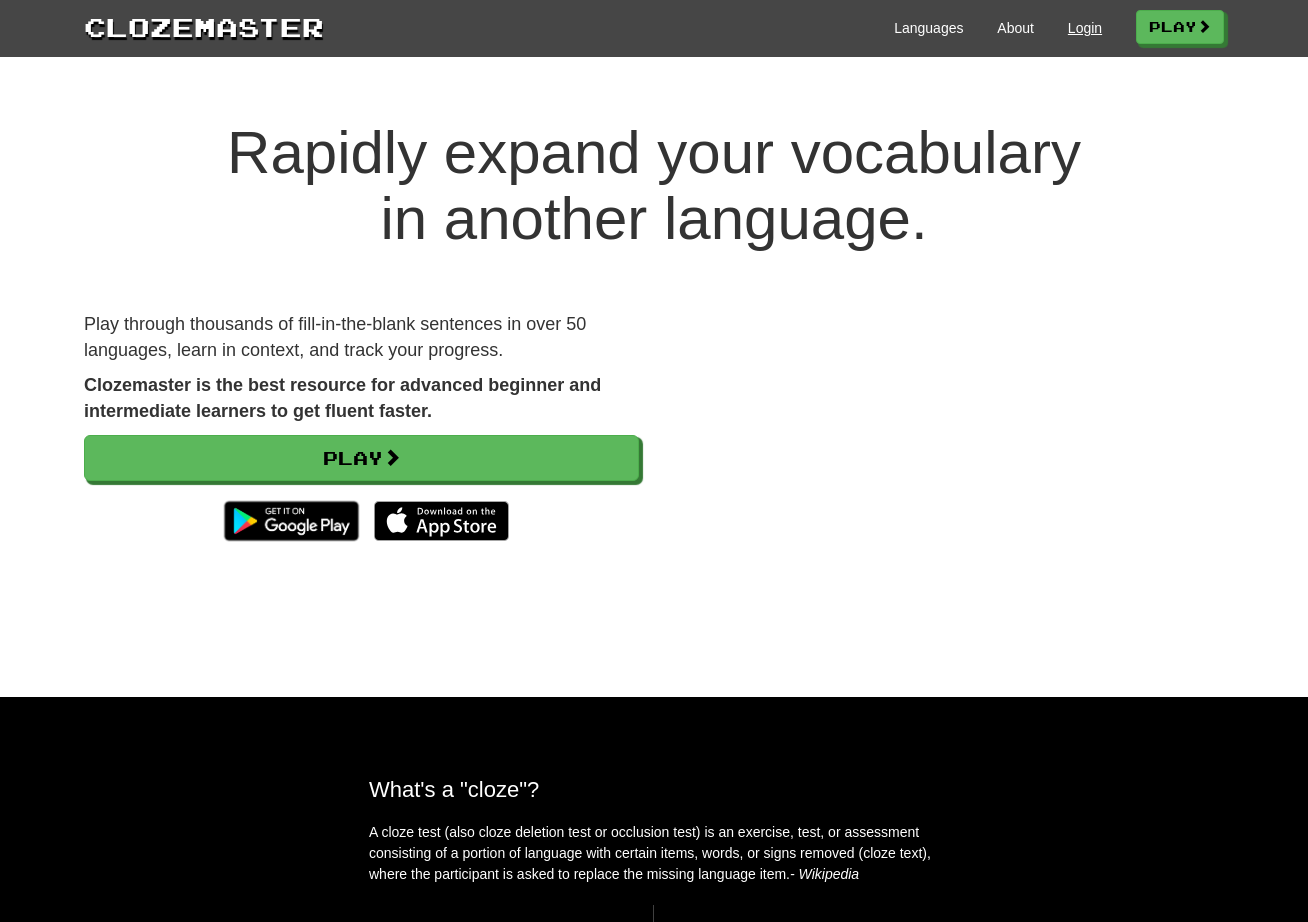 click on "Login" at bounding box center [1085, 28] 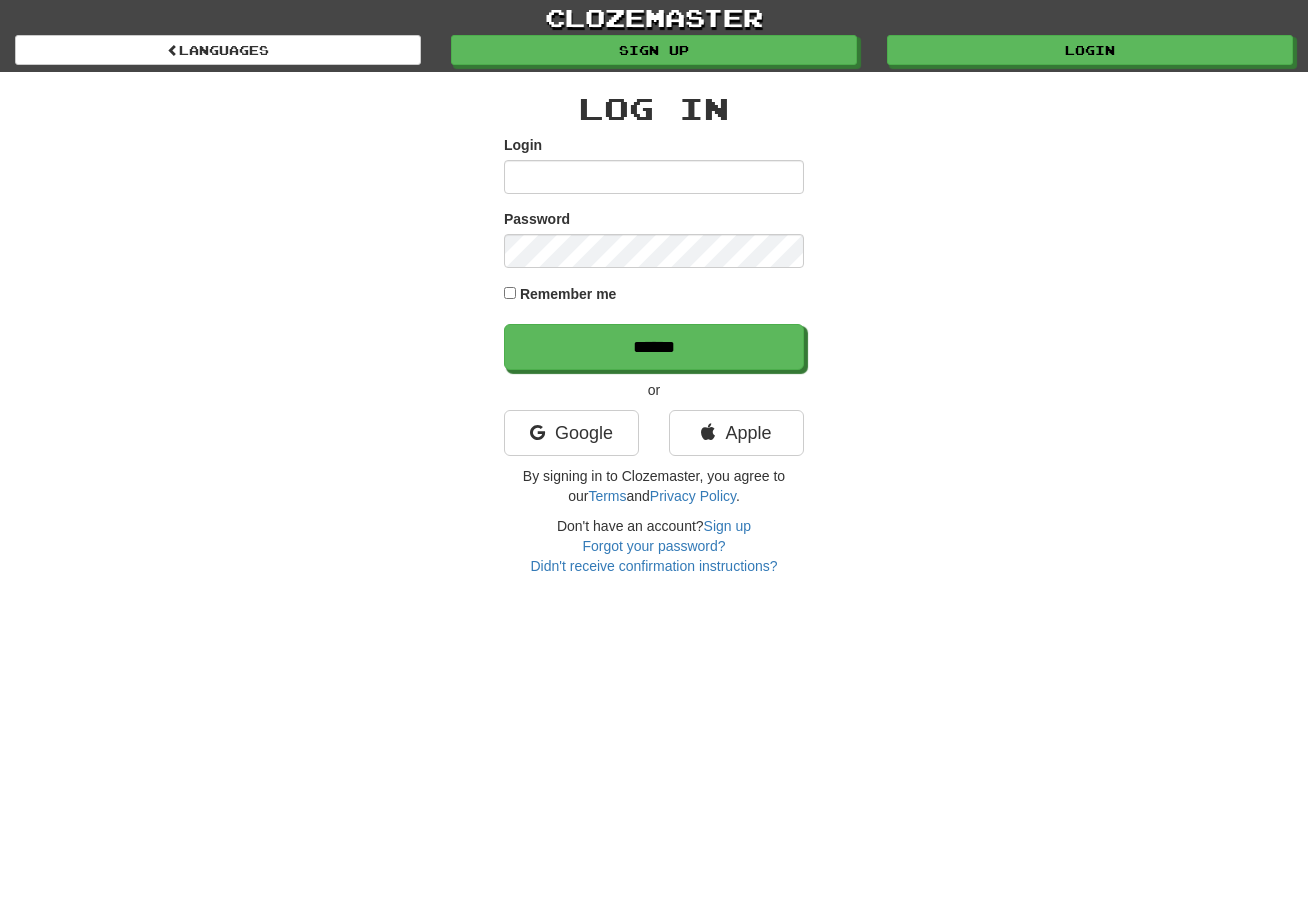 scroll, scrollTop: 0, scrollLeft: 0, axis: both 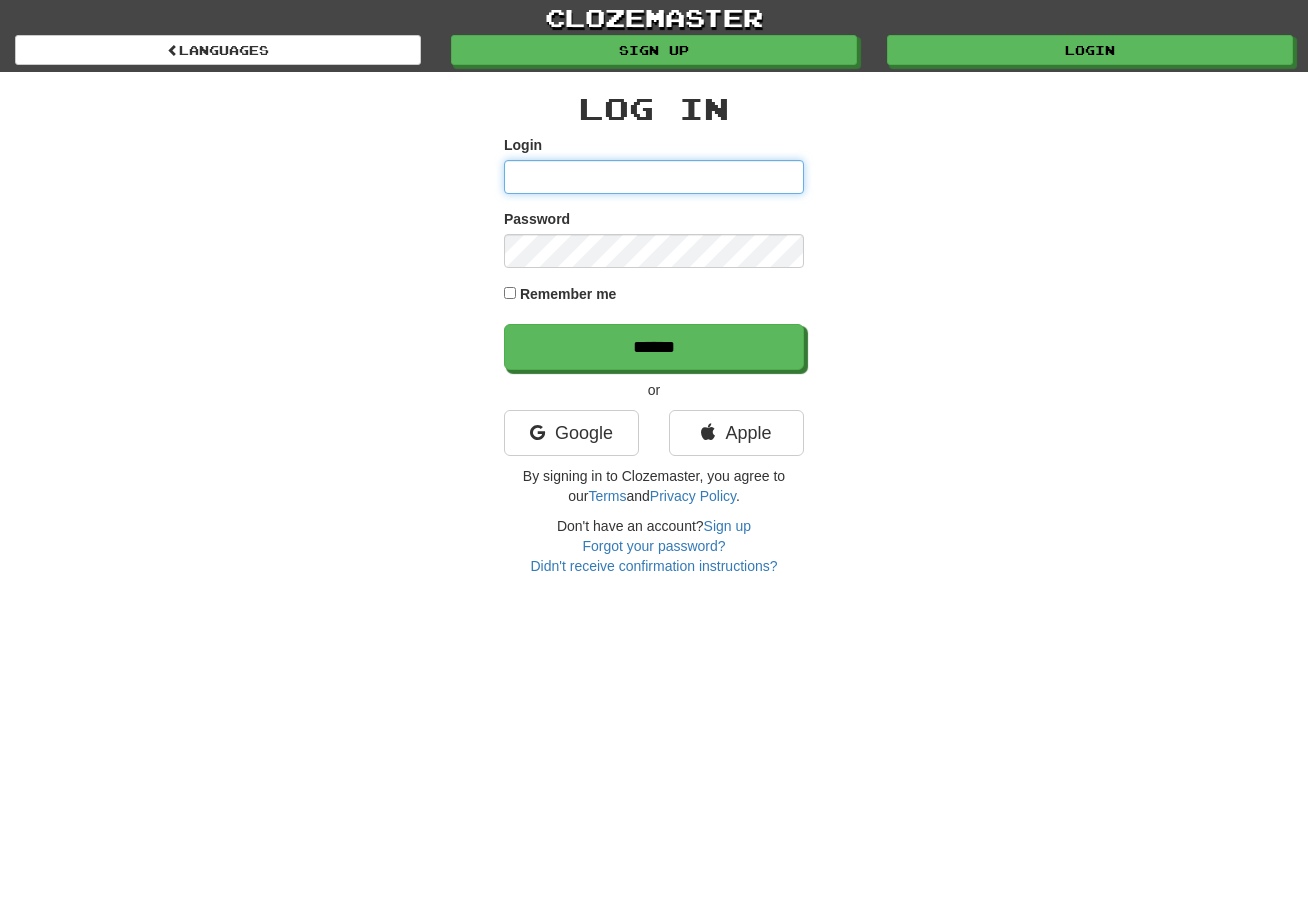 type on "*********" 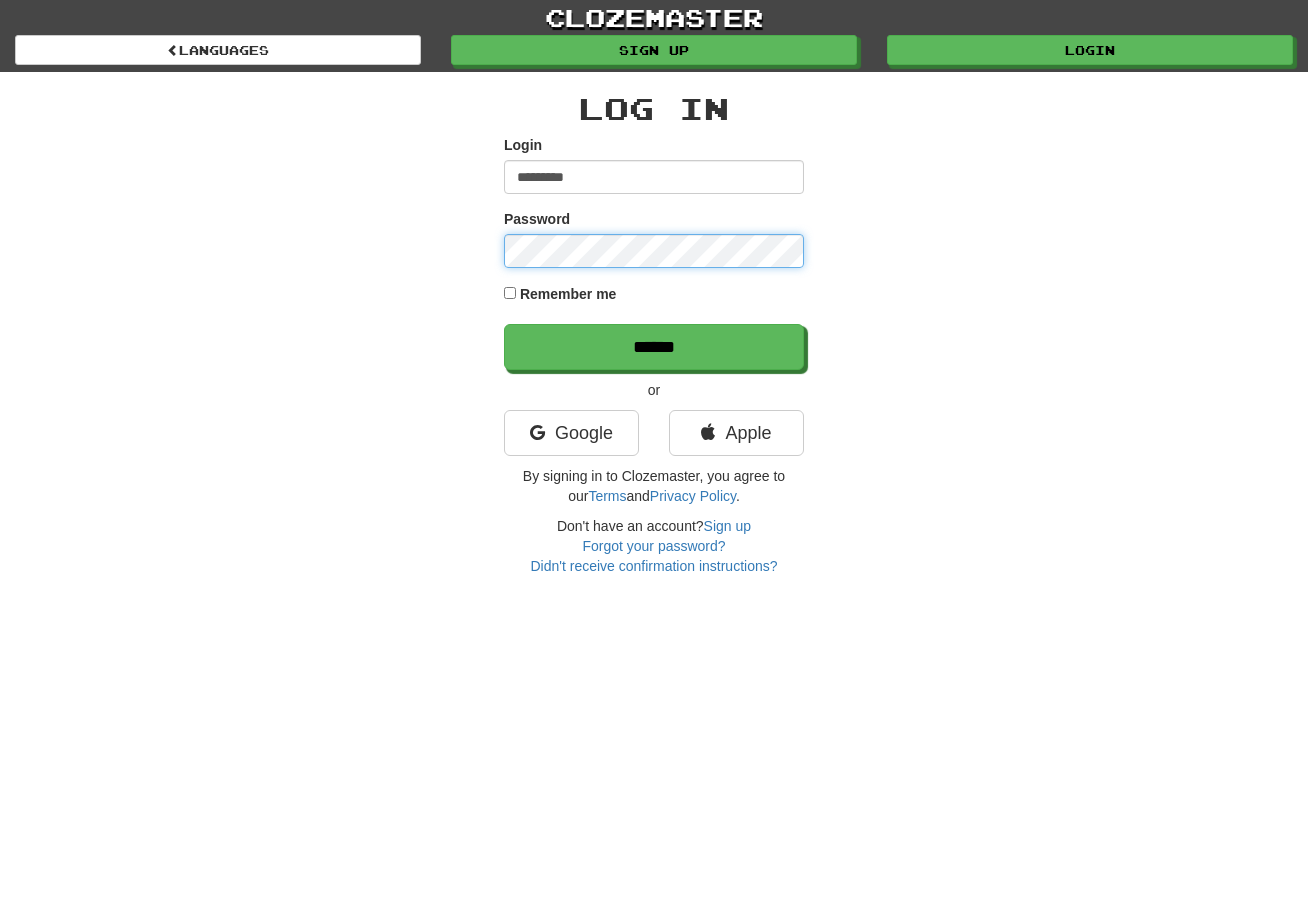 click on "******" at bounding box center (654, 347) 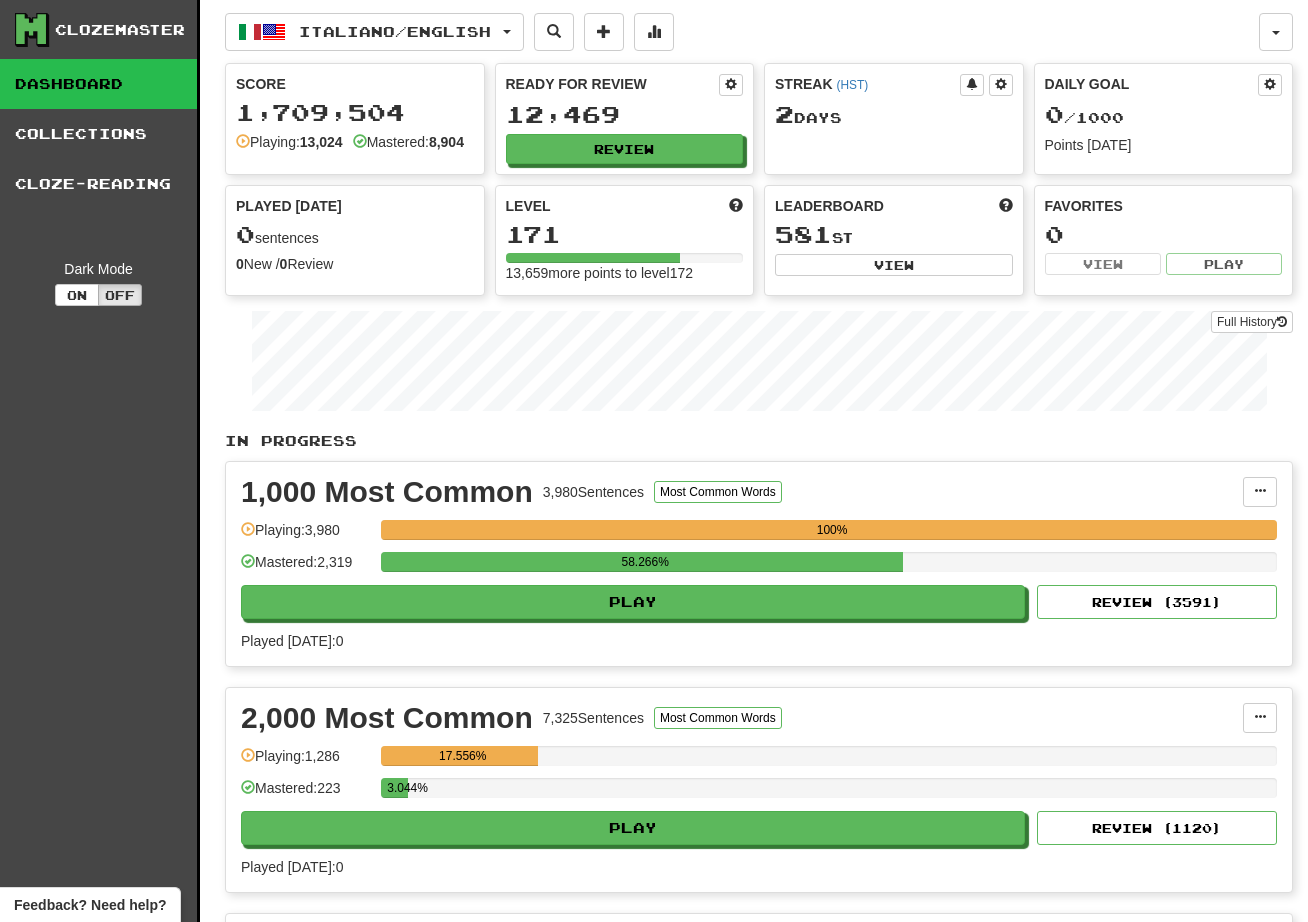 scroll, scrollTop: 0, scrollLeft: 0, axis: both 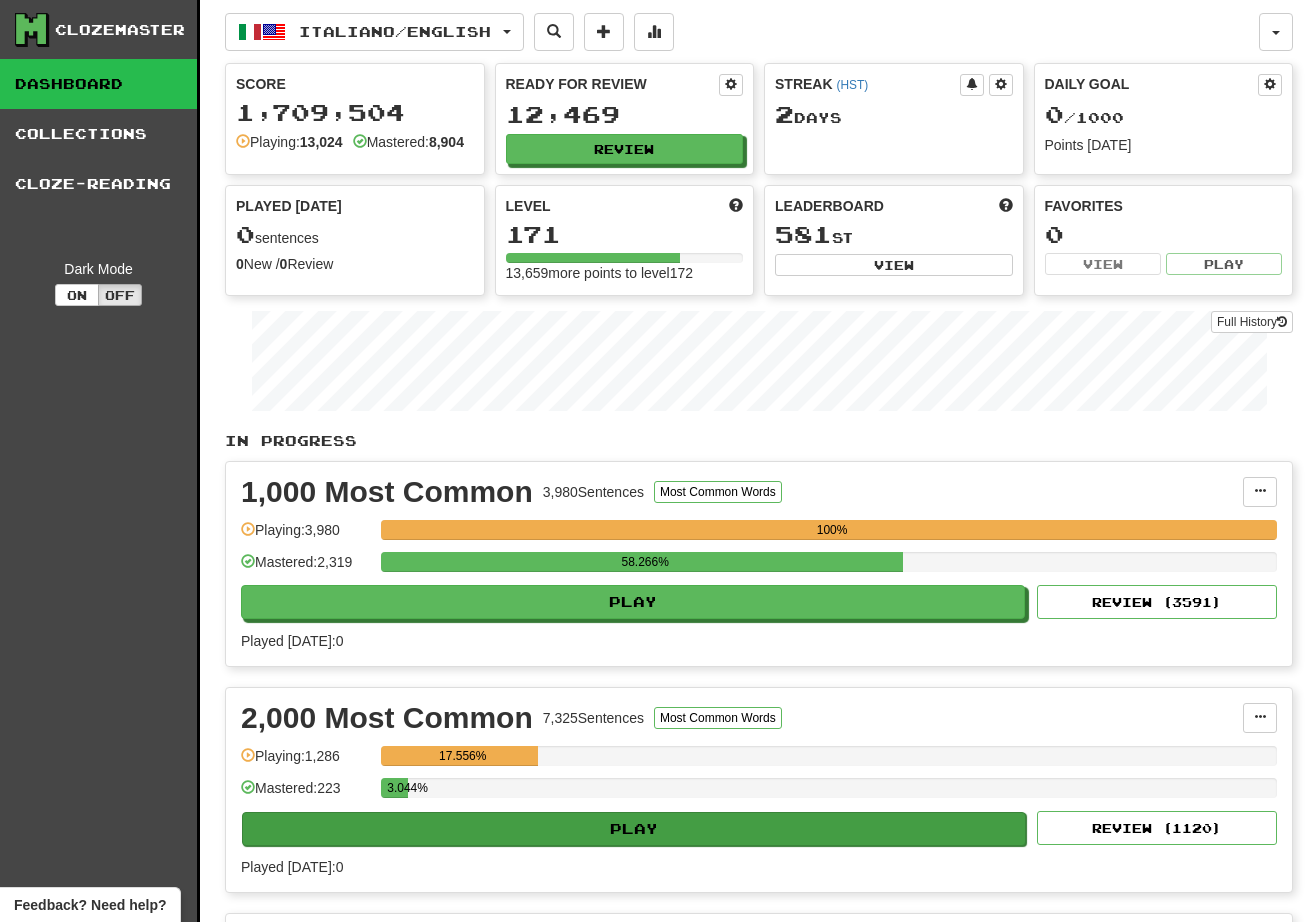 click on "Play" at bounding box center (634, 829) 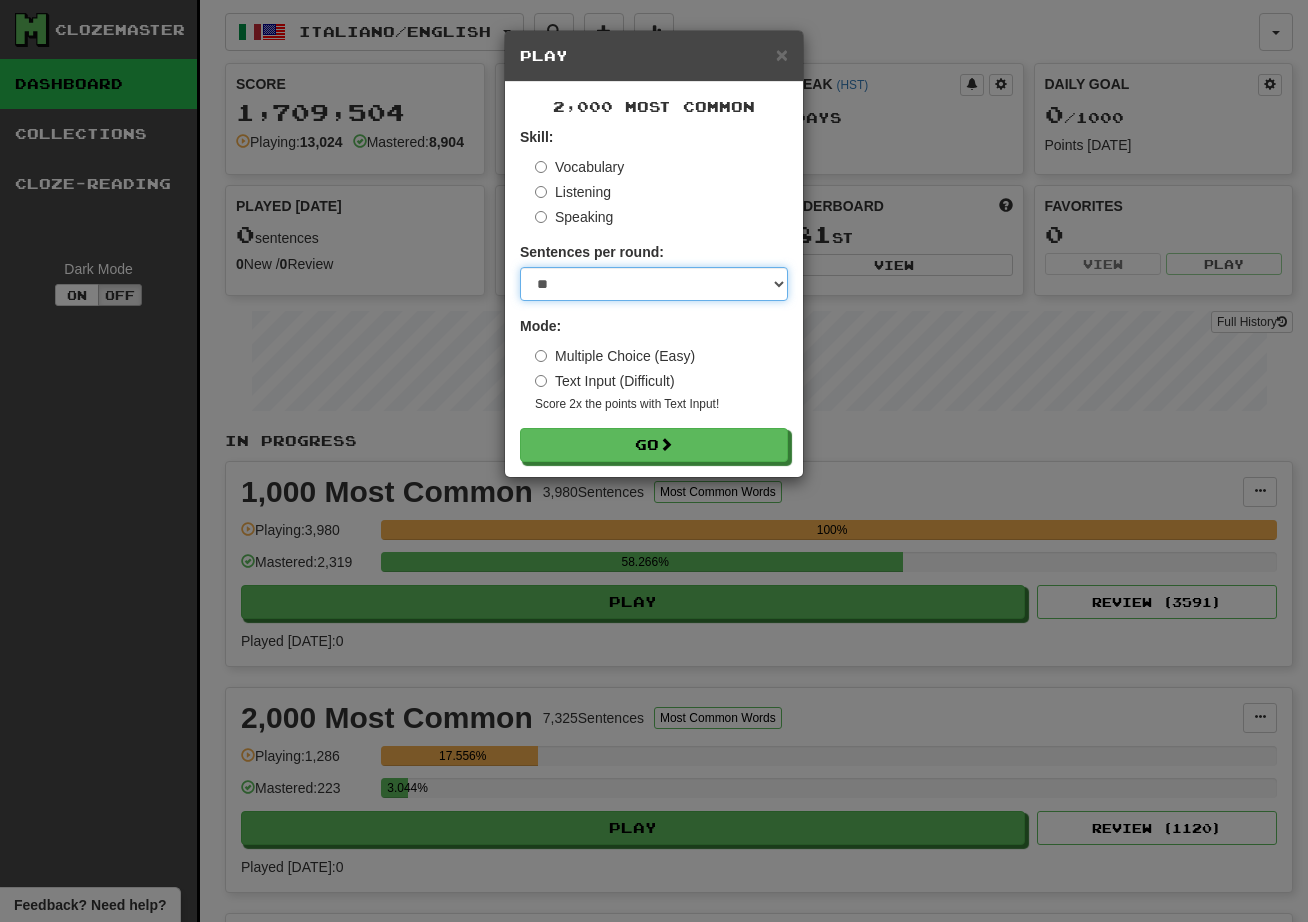 select on "**" 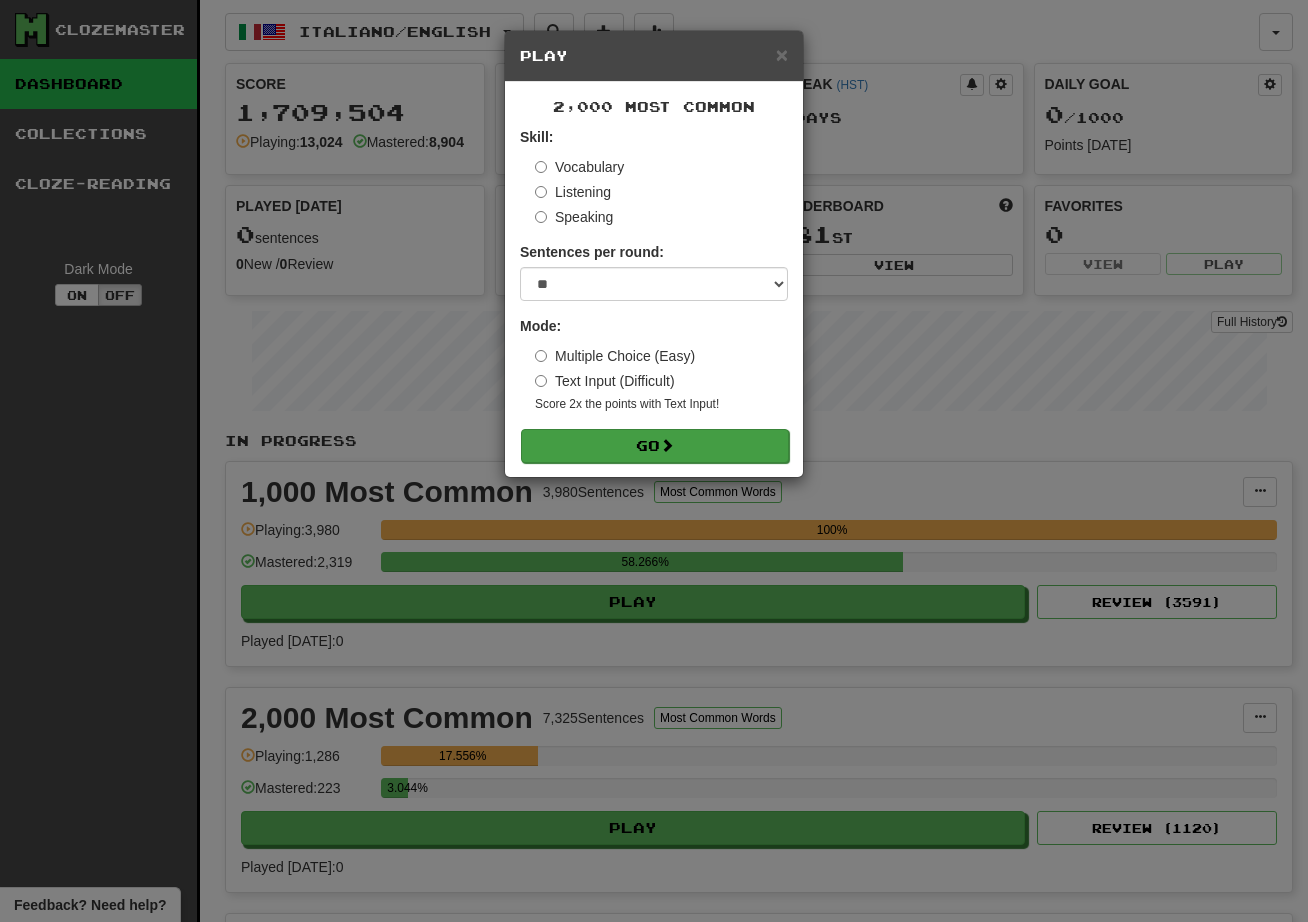 click on "Go" at bounding box center (655, 446) 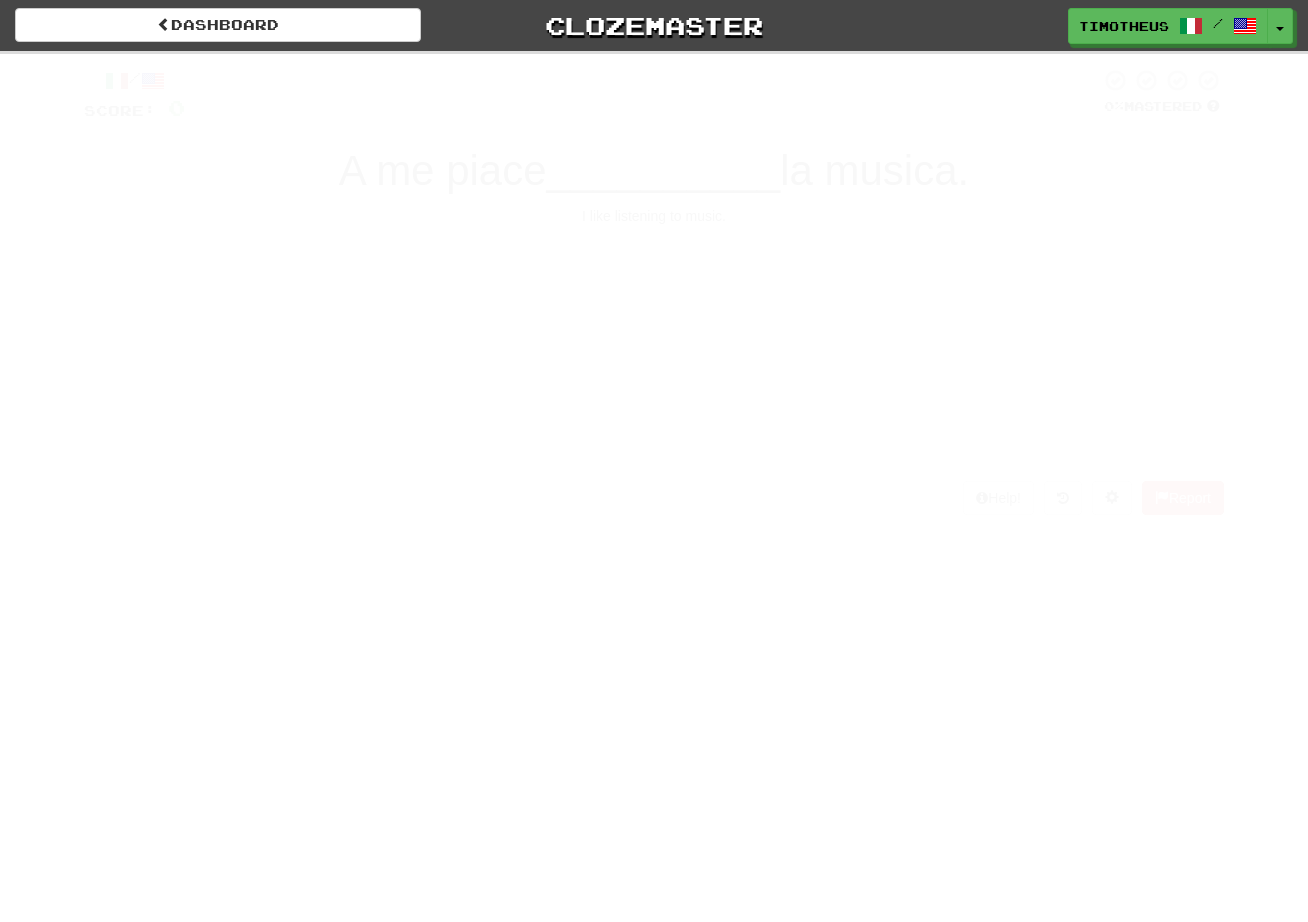 scroll, scrollTop: 0, scrollLeft: 0, axis: both 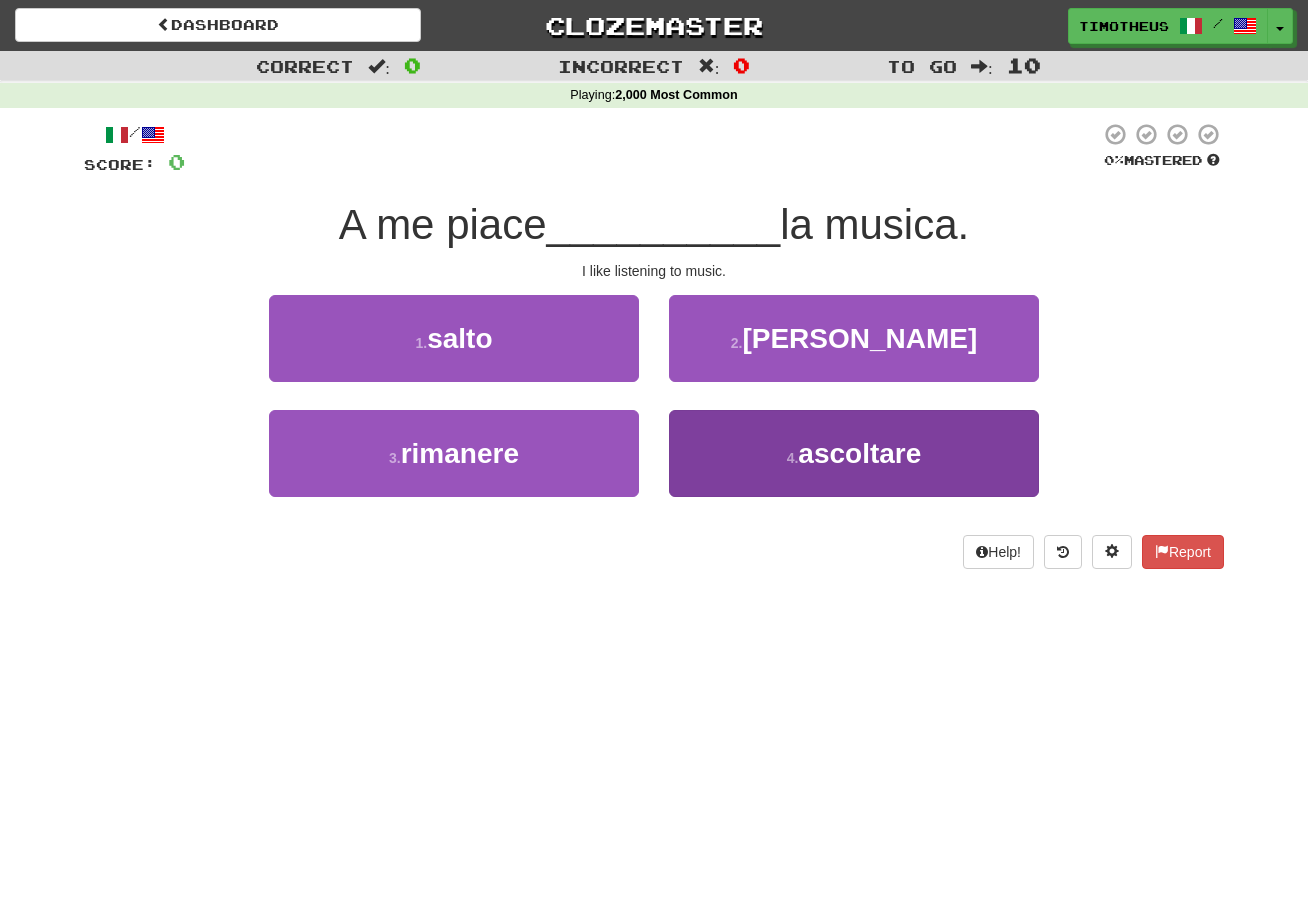 click on "4 .  ascoltare" at bounding box center (854, 453) 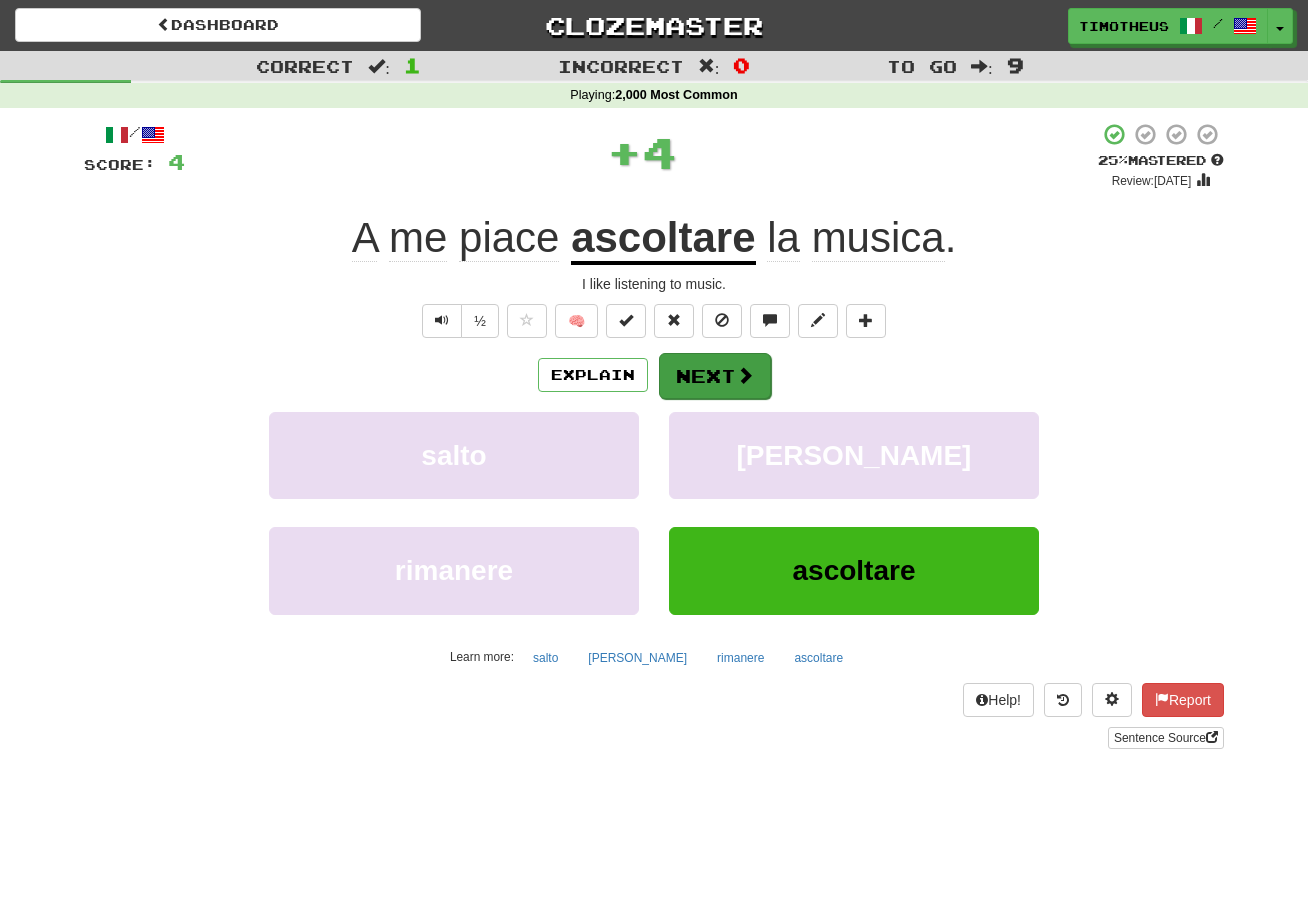 click on "Next" at bounding box center [715, 376] 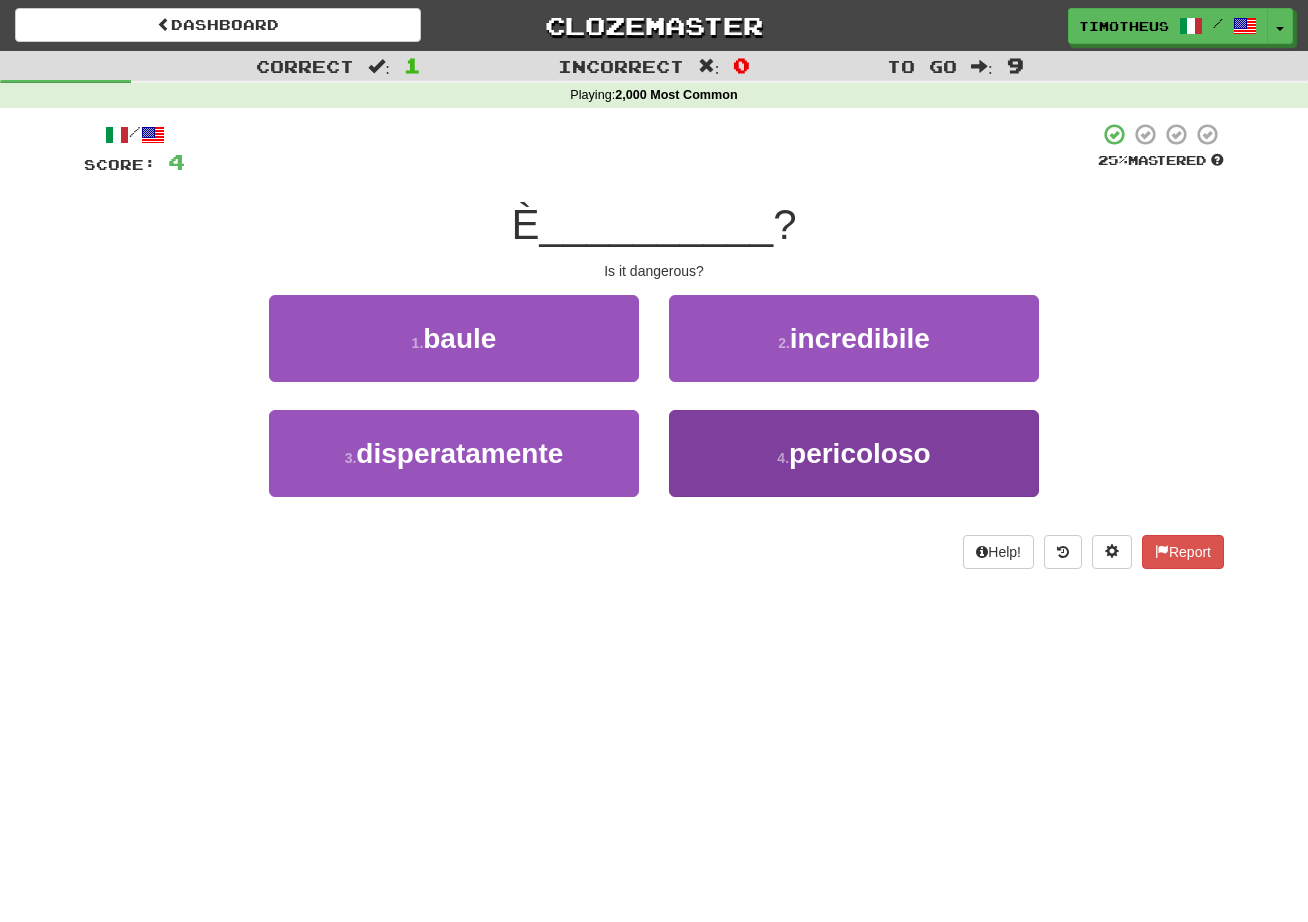 click on "4 .  pericoloso" at bounding box center [854, 453] 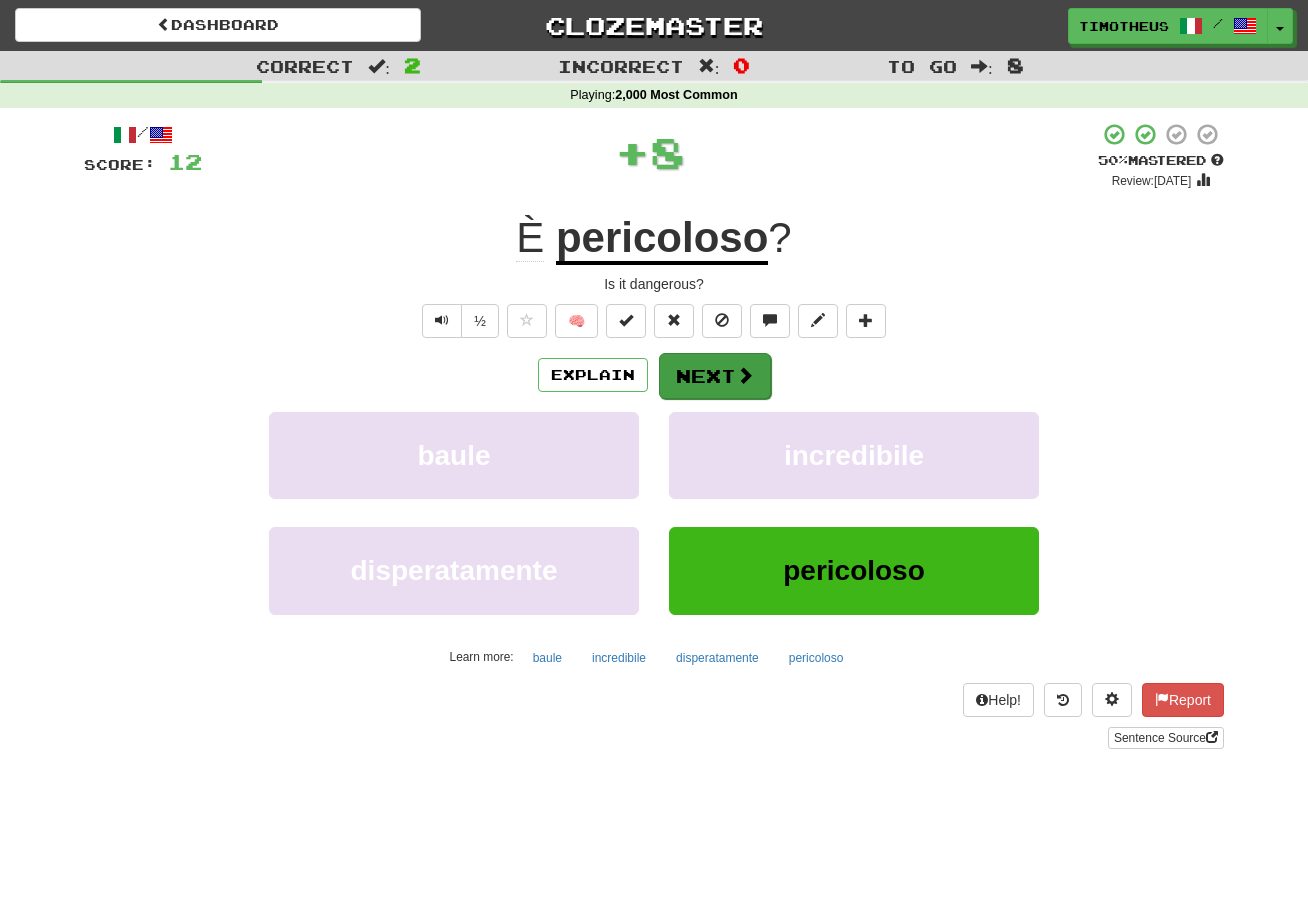 click on "Next" at bounding box center (715, 376) 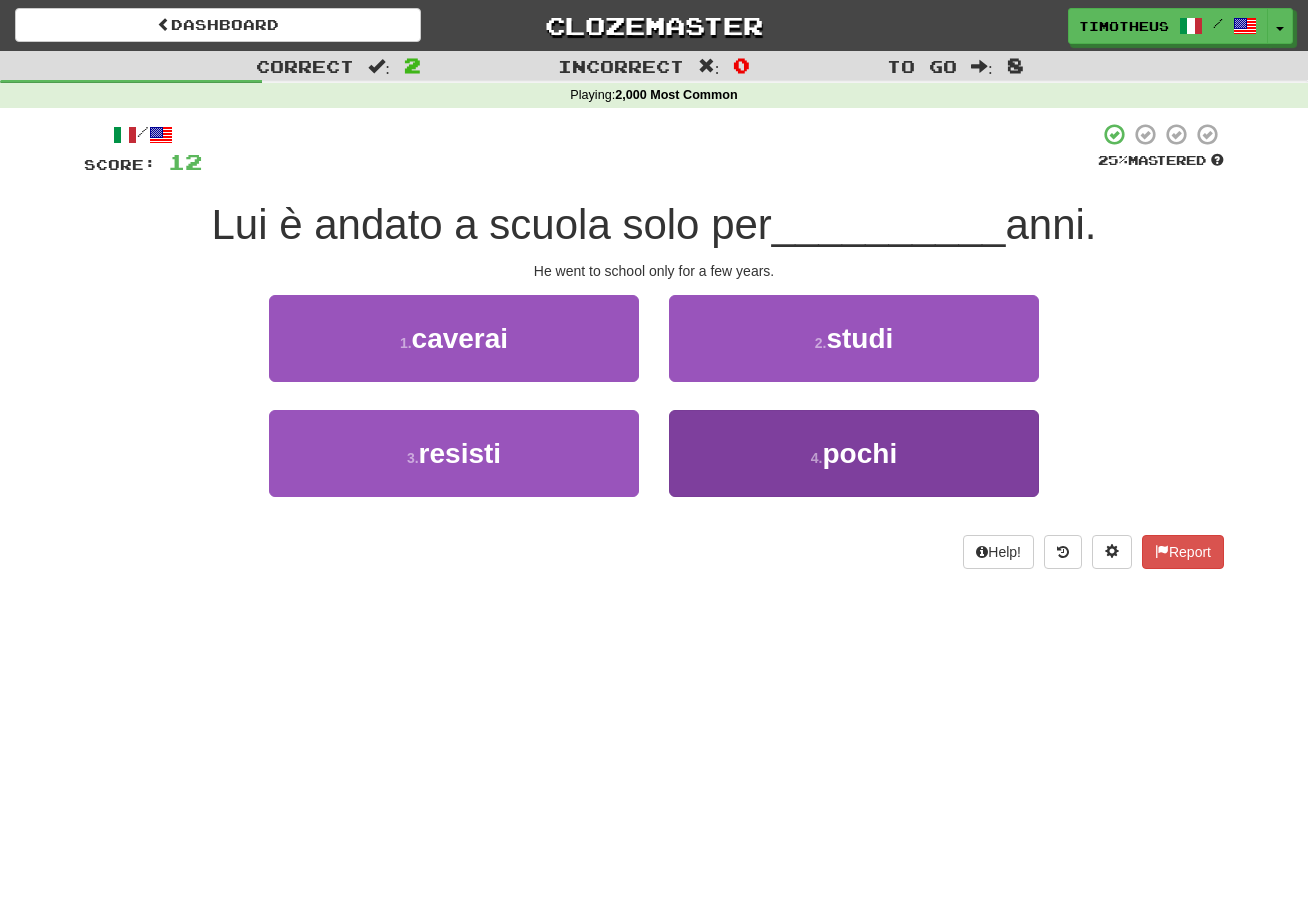 click on "4 .  pochi" at bounding box center (854, 453) 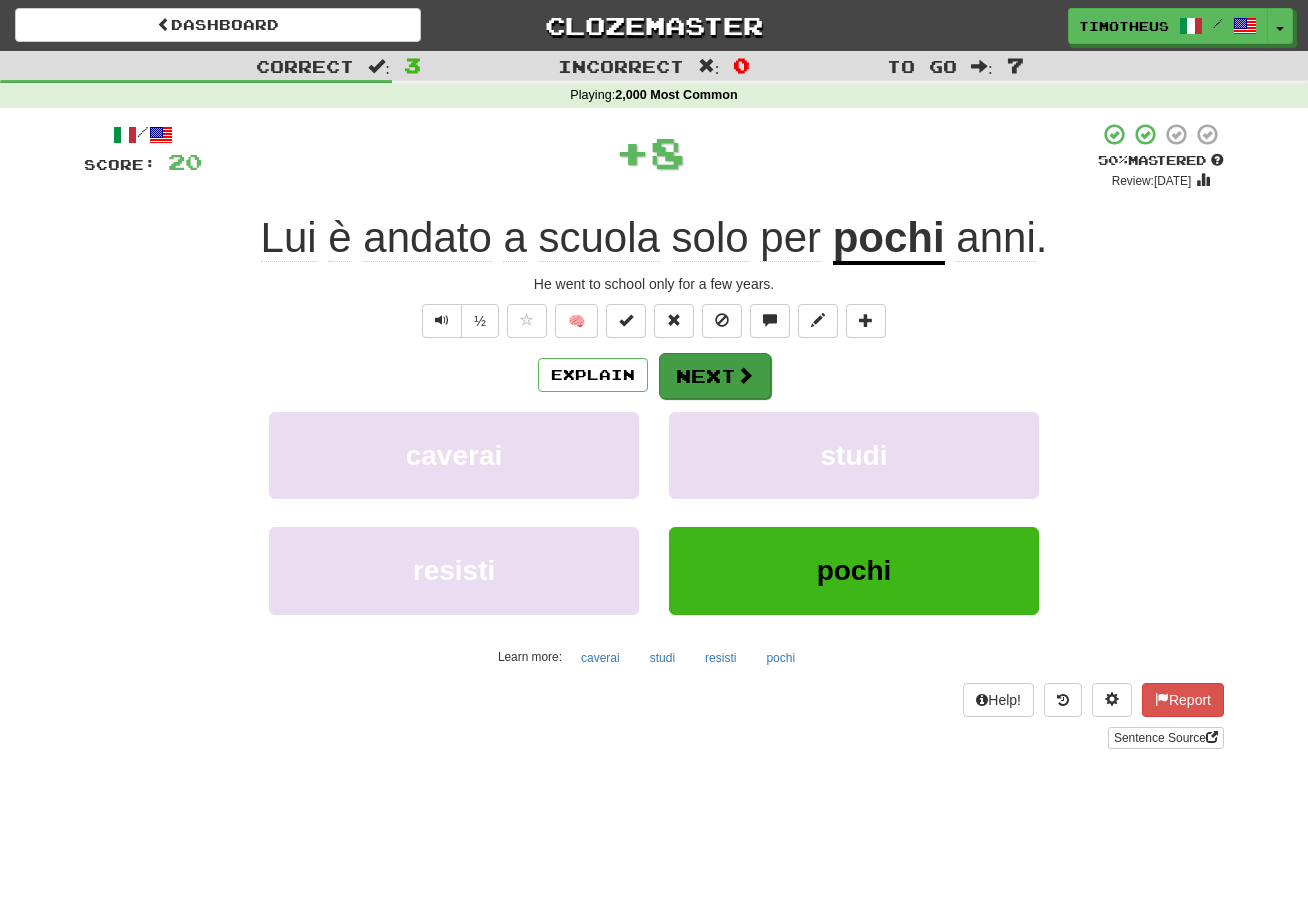 click on "Next" at bounding box center [715, 376] 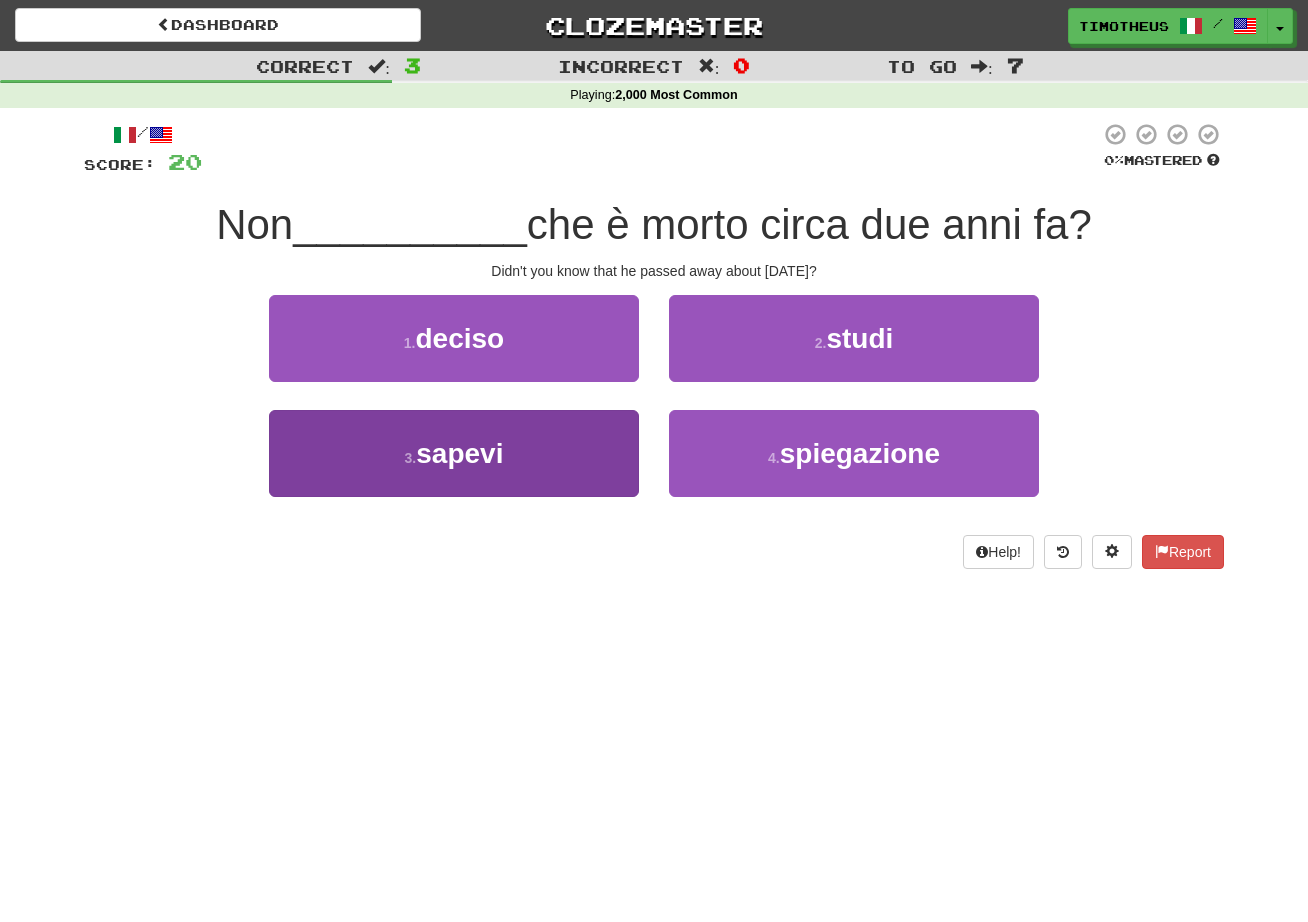 click on "3 .  sapevi" at bounding box center [454, 453] 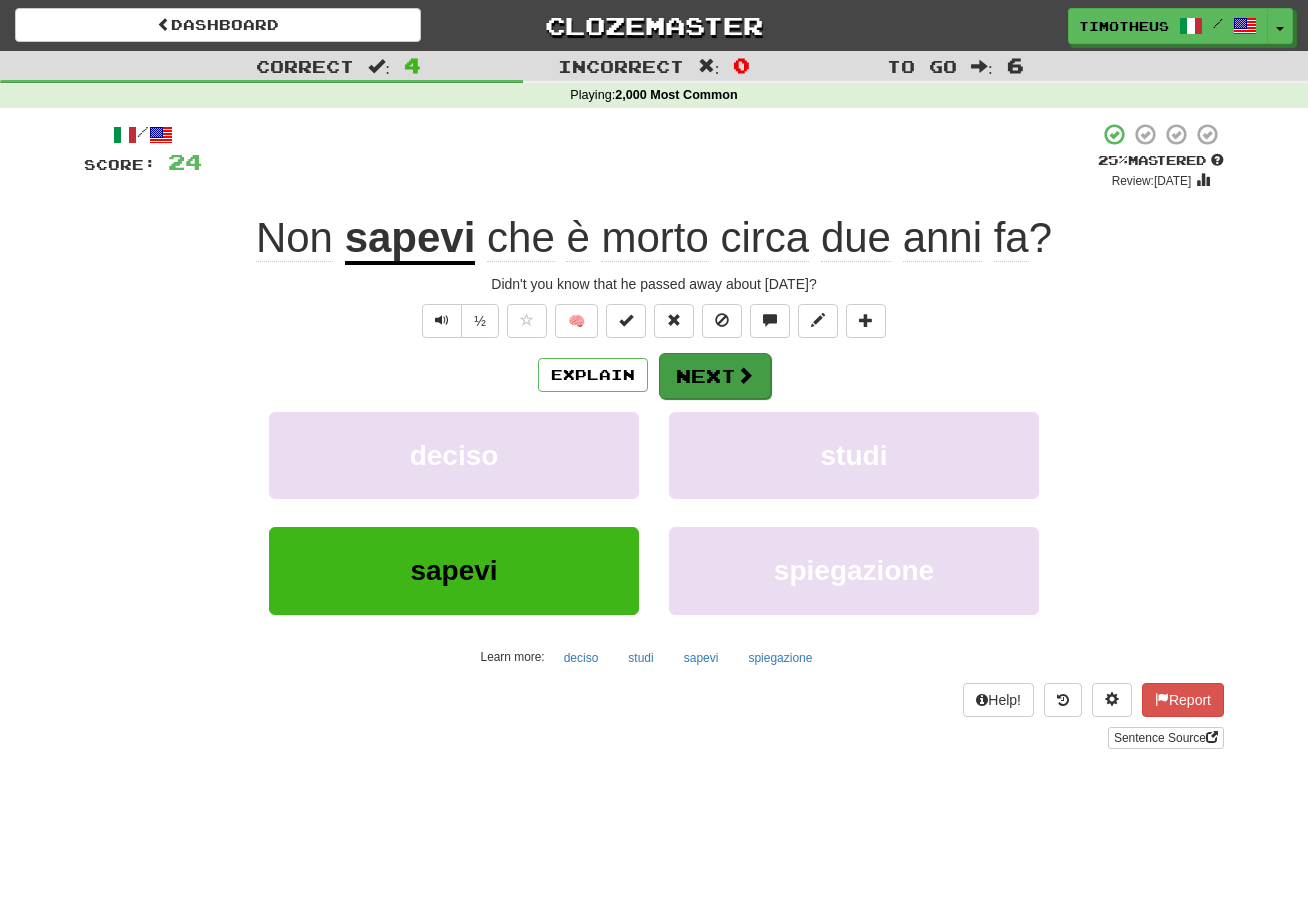 click on "Next" at bounding box center (715, 376) 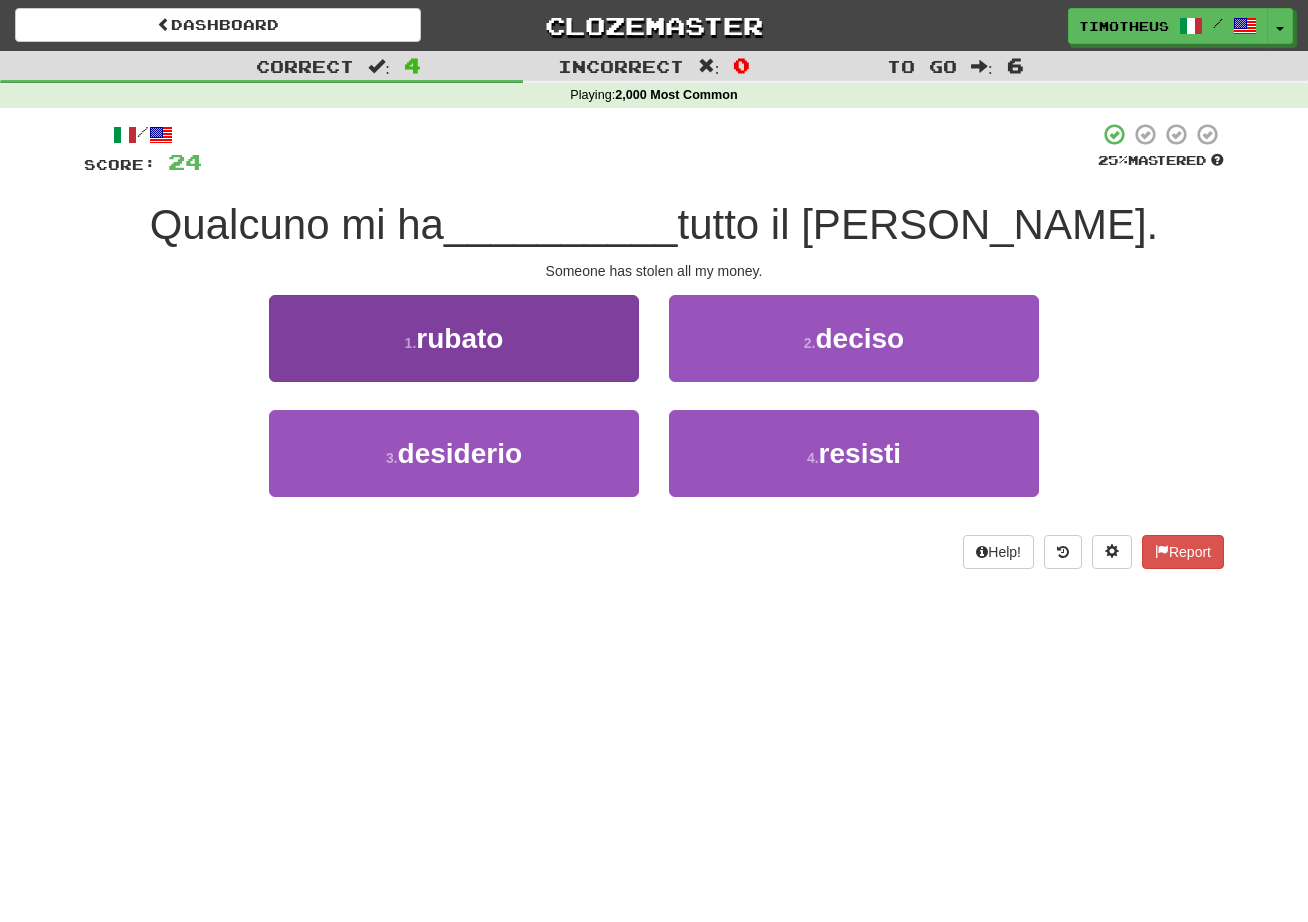 click on "1 .  rubato" at bounding box center [454, 338] 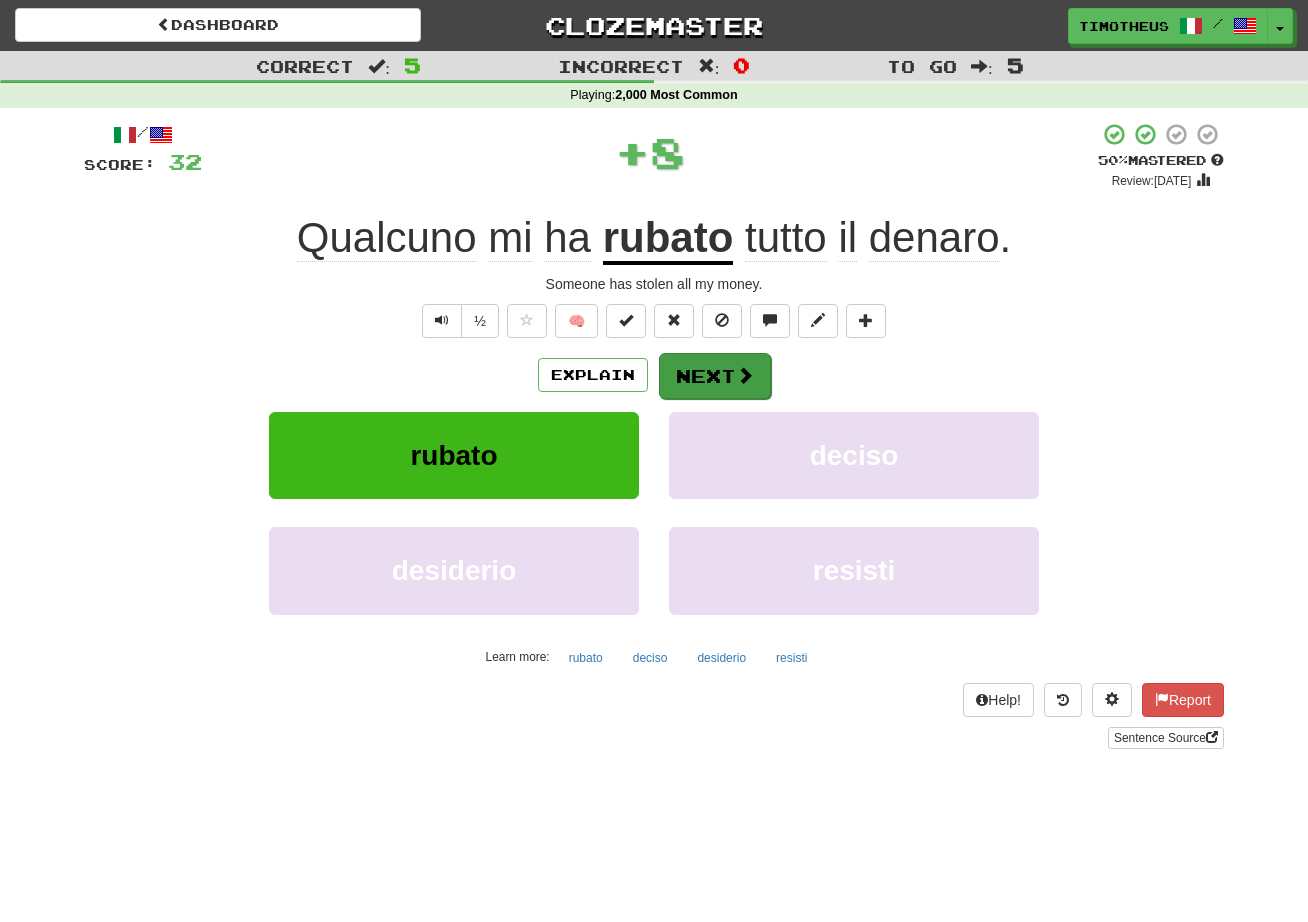 click on "Next" at bounding box center [715, 376] 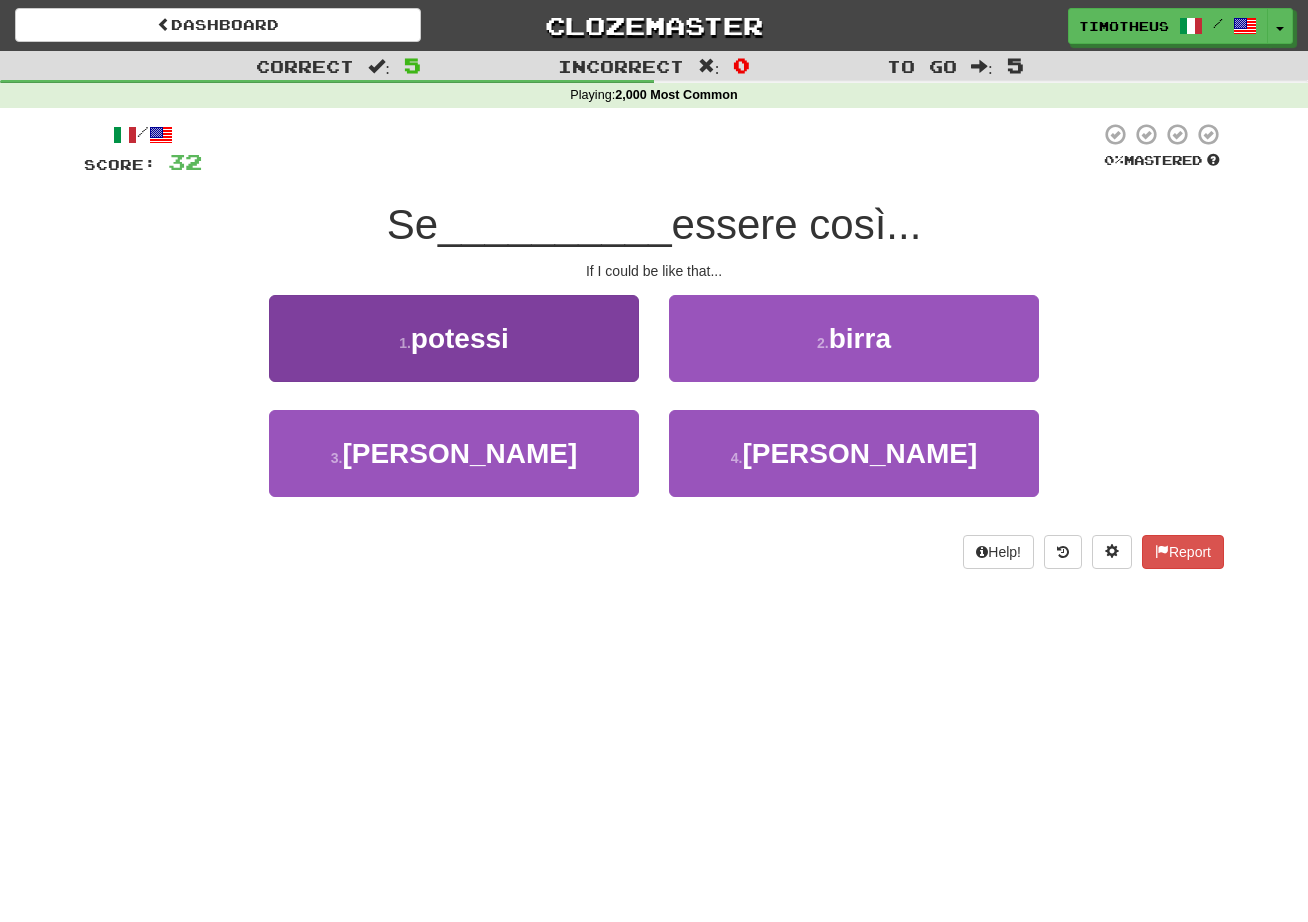 click on "1 .  potessi" at bounding box center (454, 338) 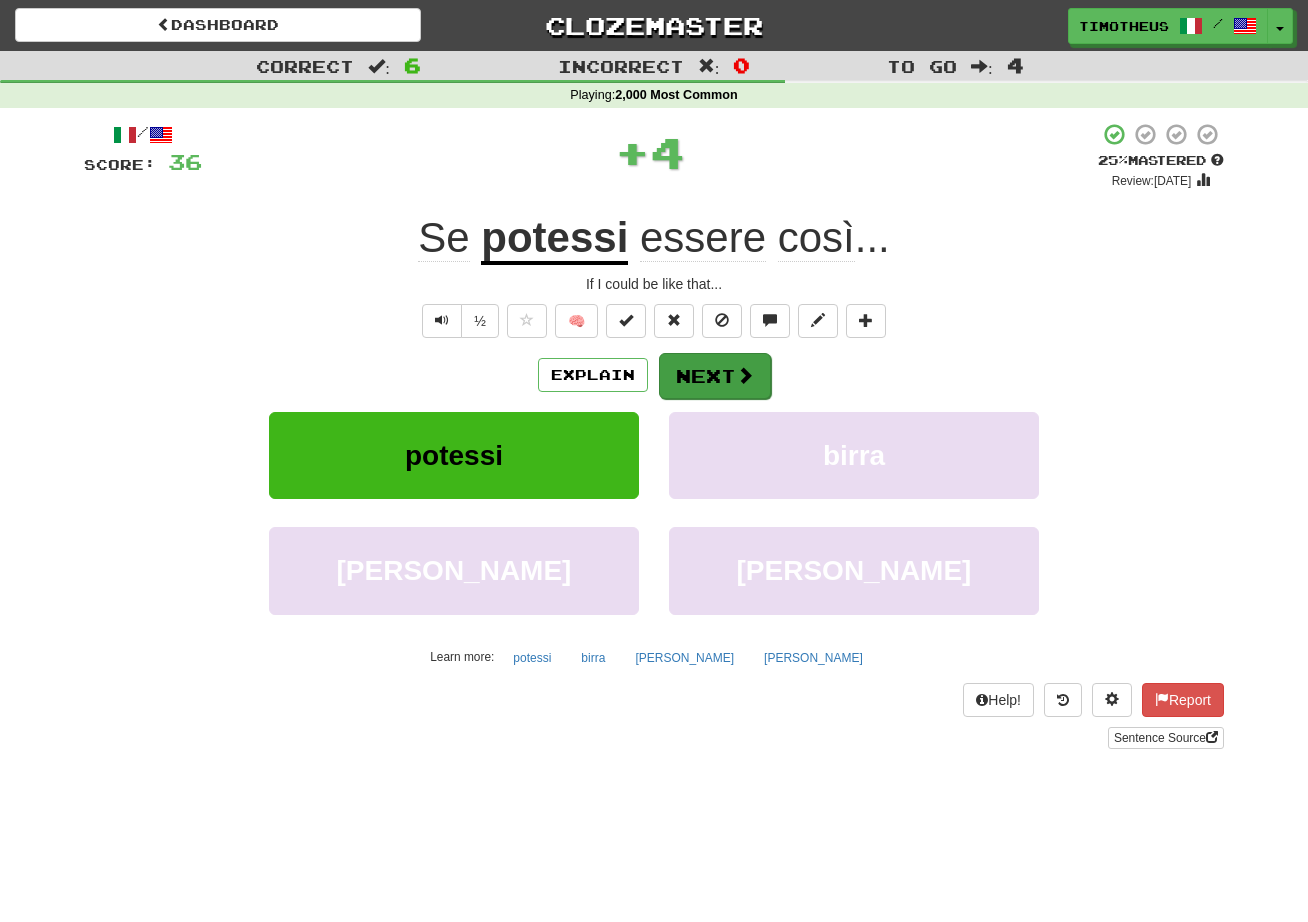 click on "Next" at bounding box center (715, 376) 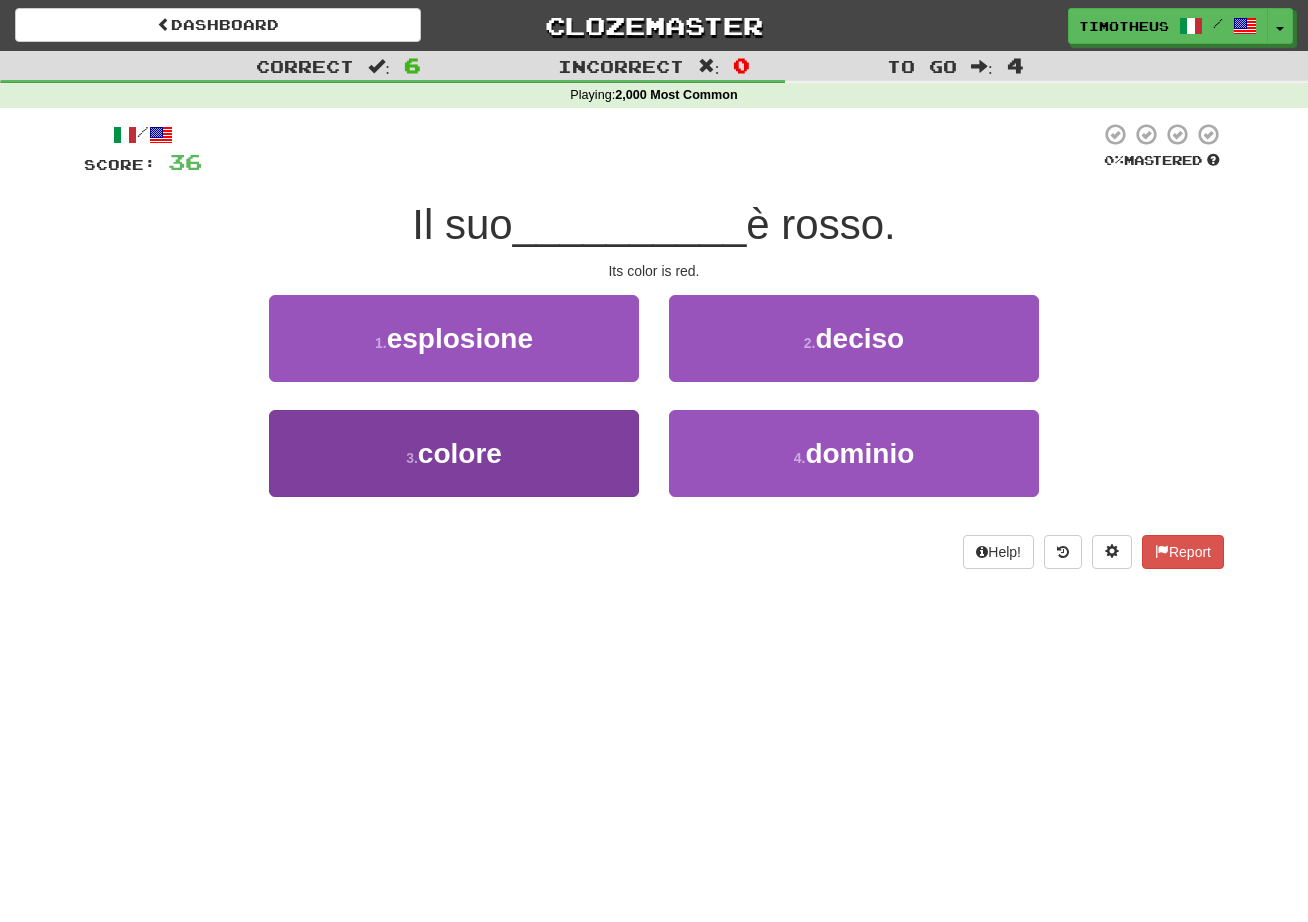 click on "3 .  colore" at bounding box center (454, 453) 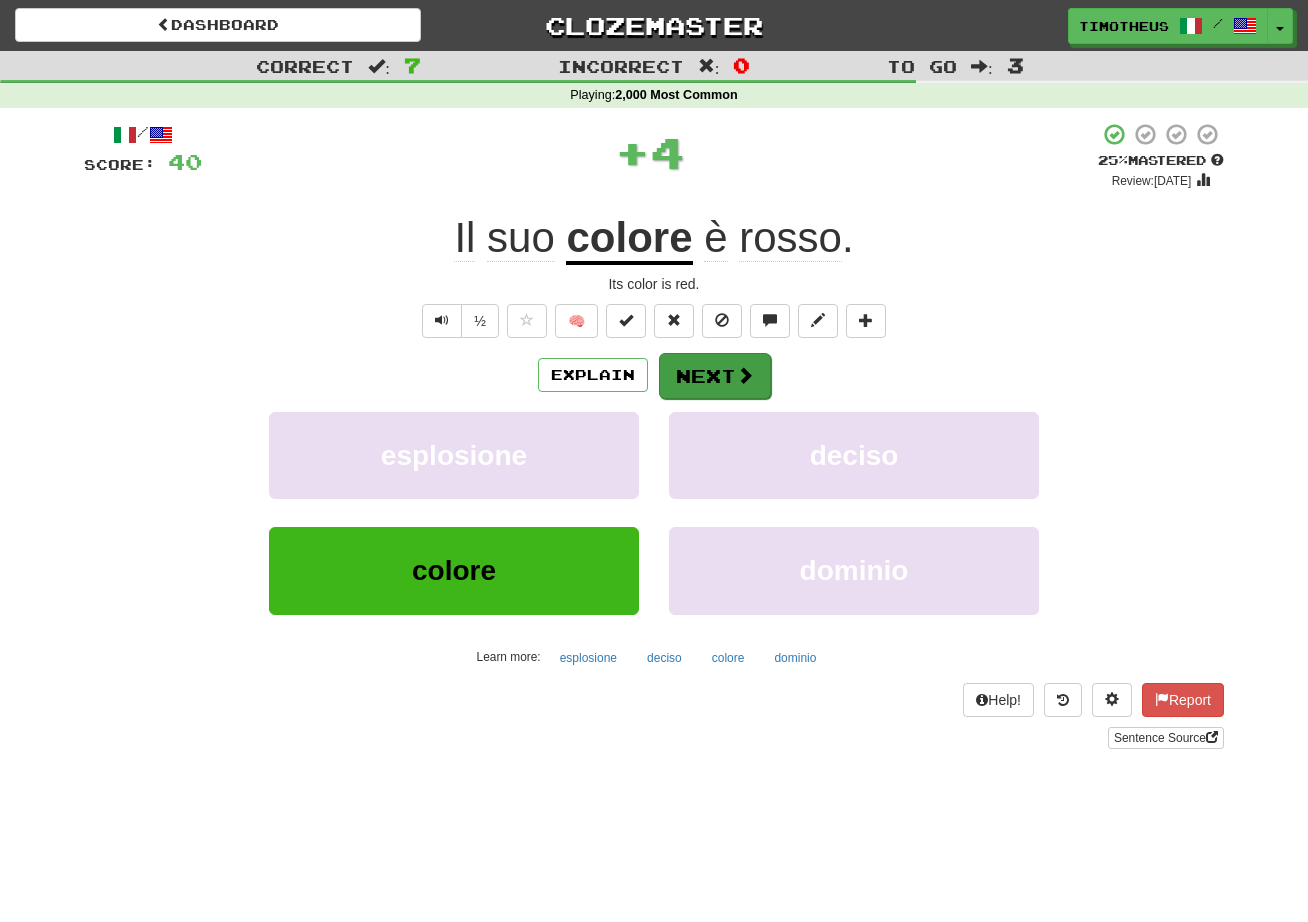 click on "Next" at bounding box center [715, 376] 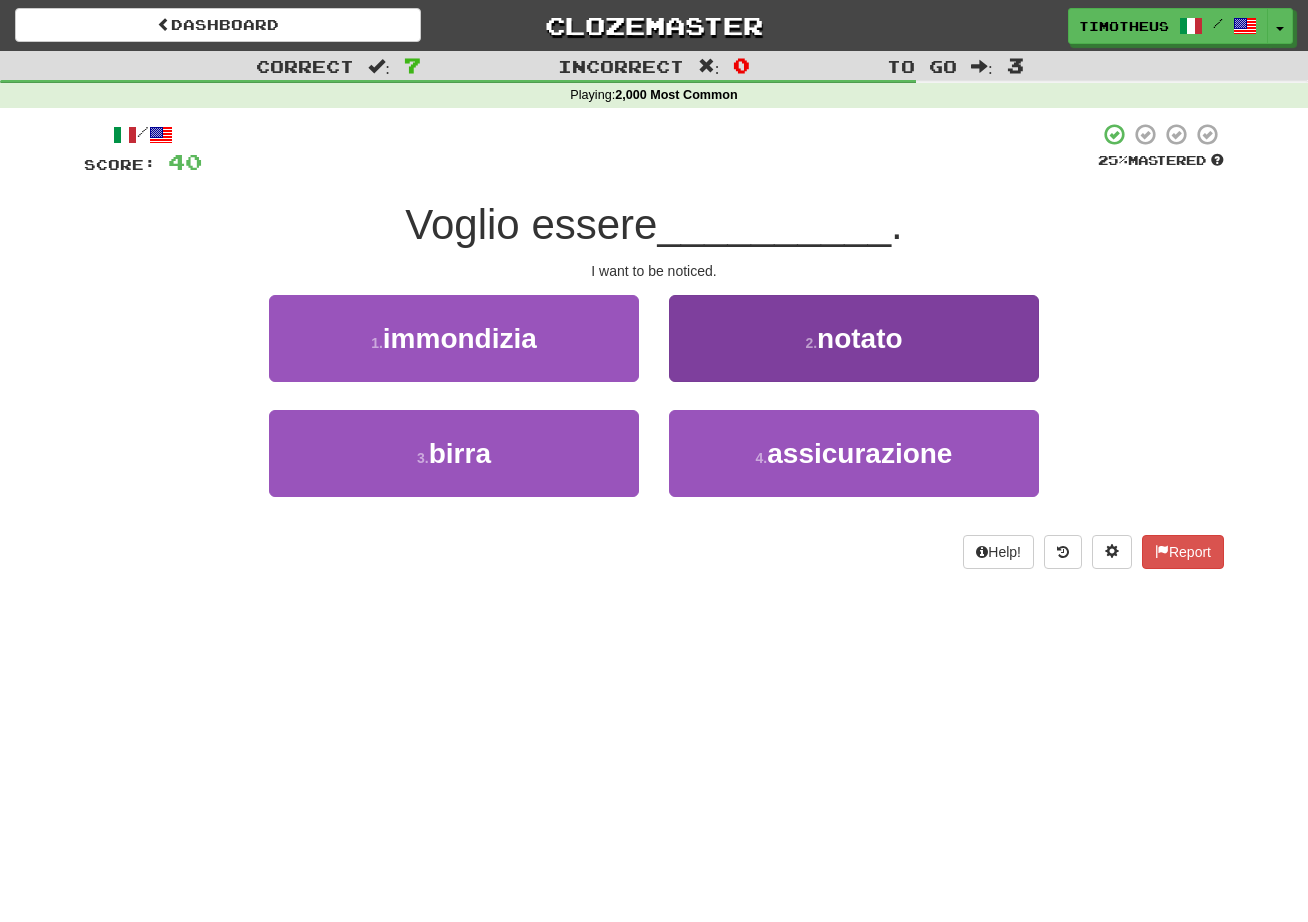 click on "2 .  notato" at bounding box center (854, 338) 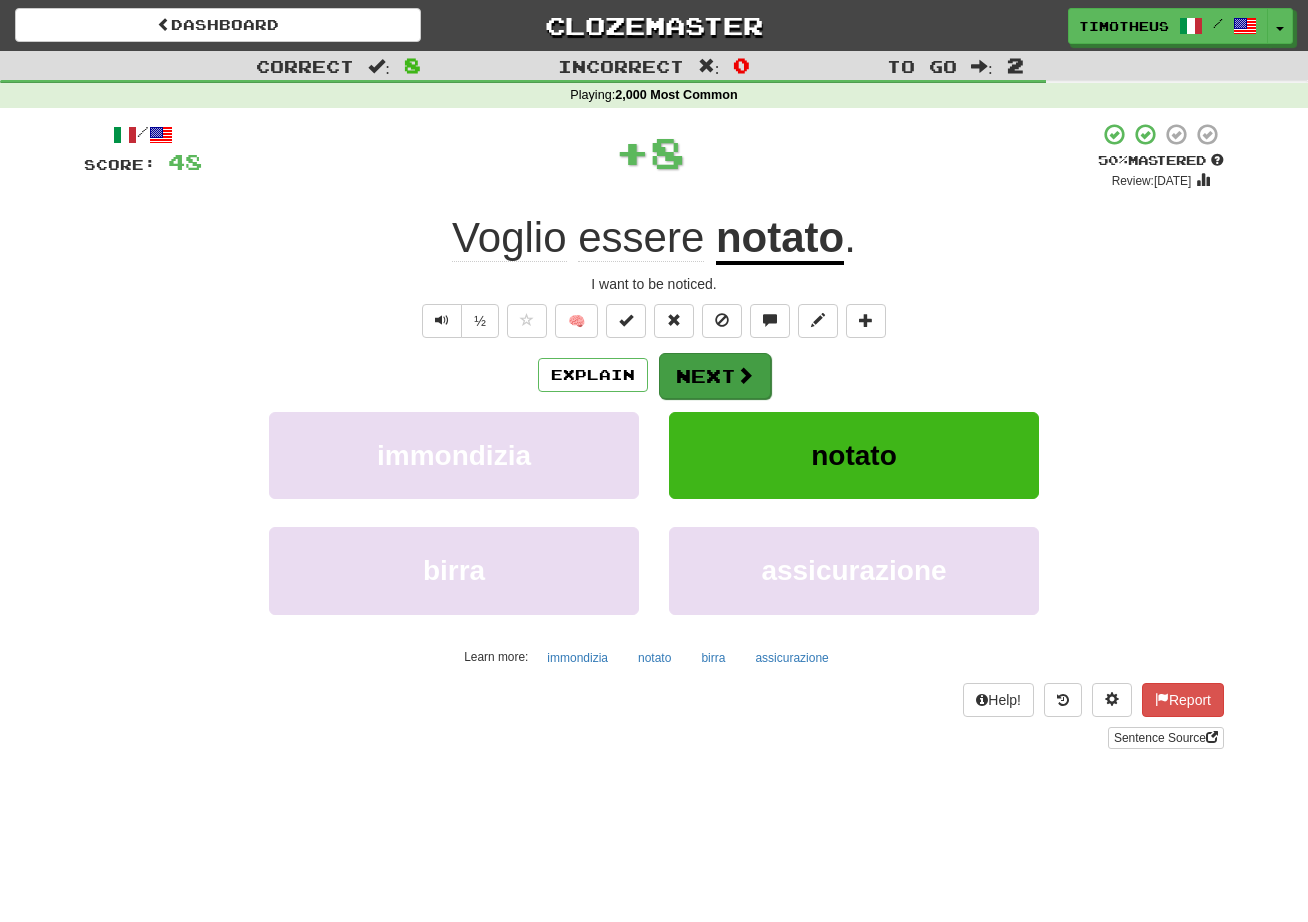 click on "Next" at bounding box center [715, 376] 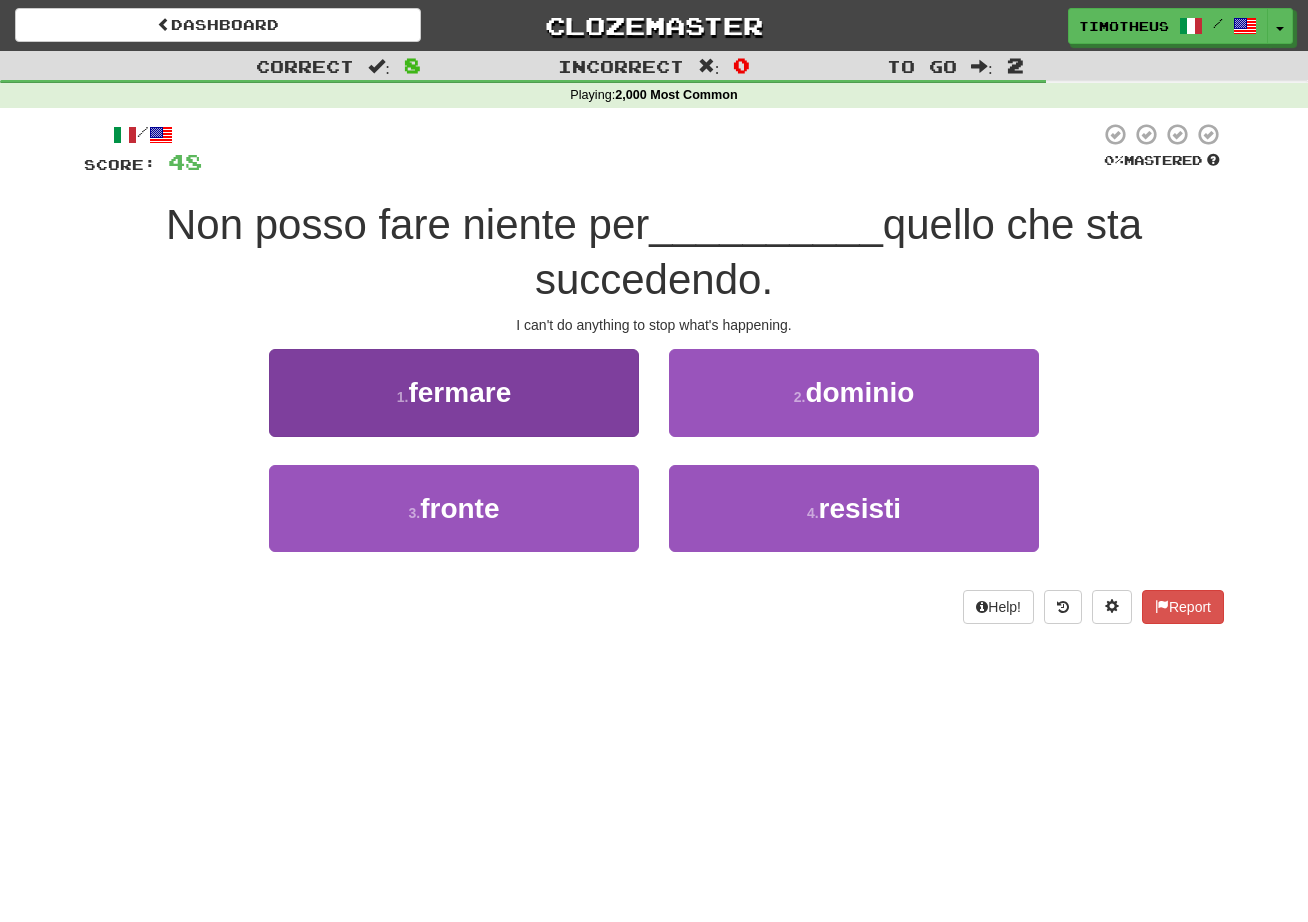 click on "1 .  fermare" at bounding box center [454, 392] 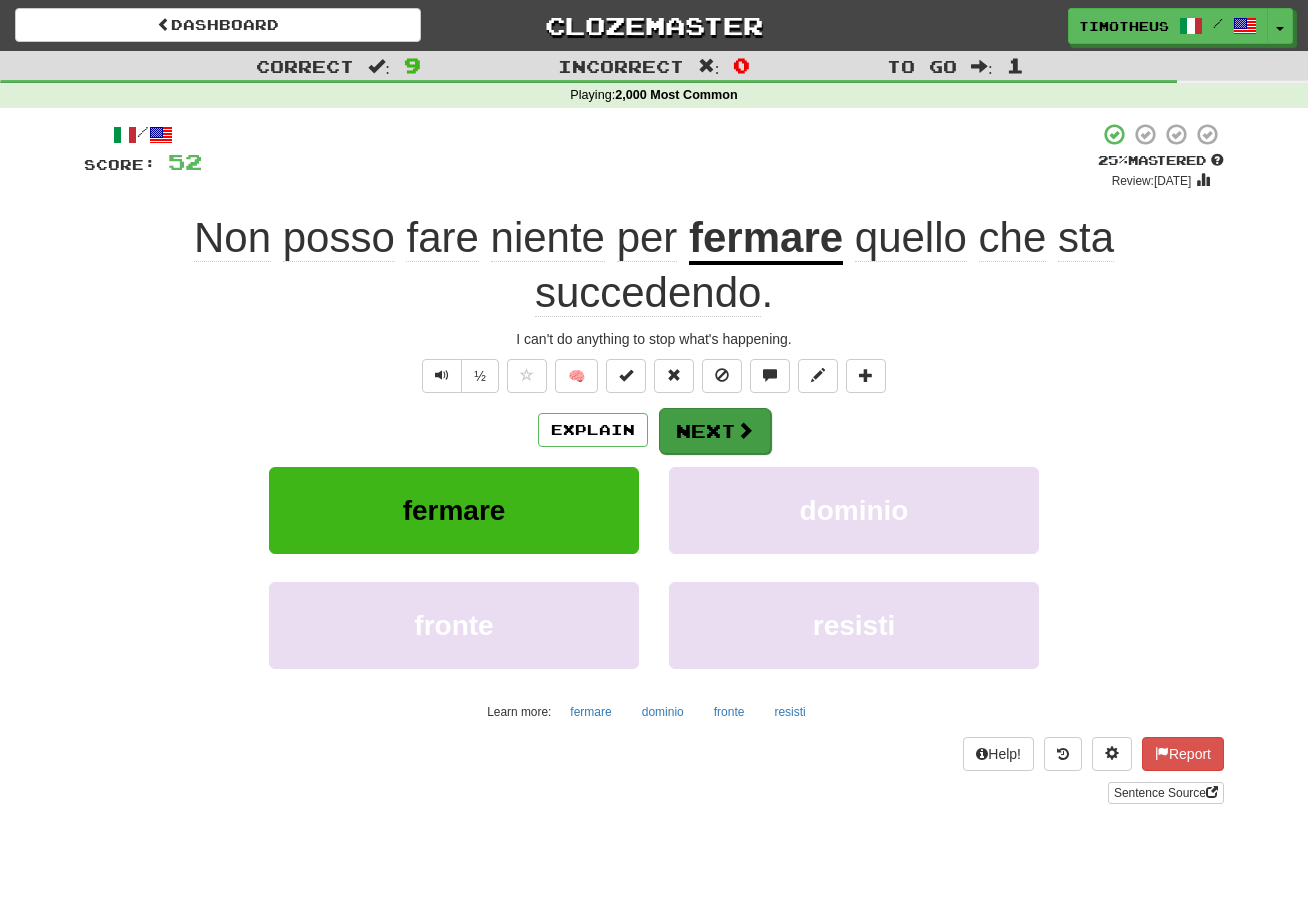 click on "Next" at bounding box center [715, 431] 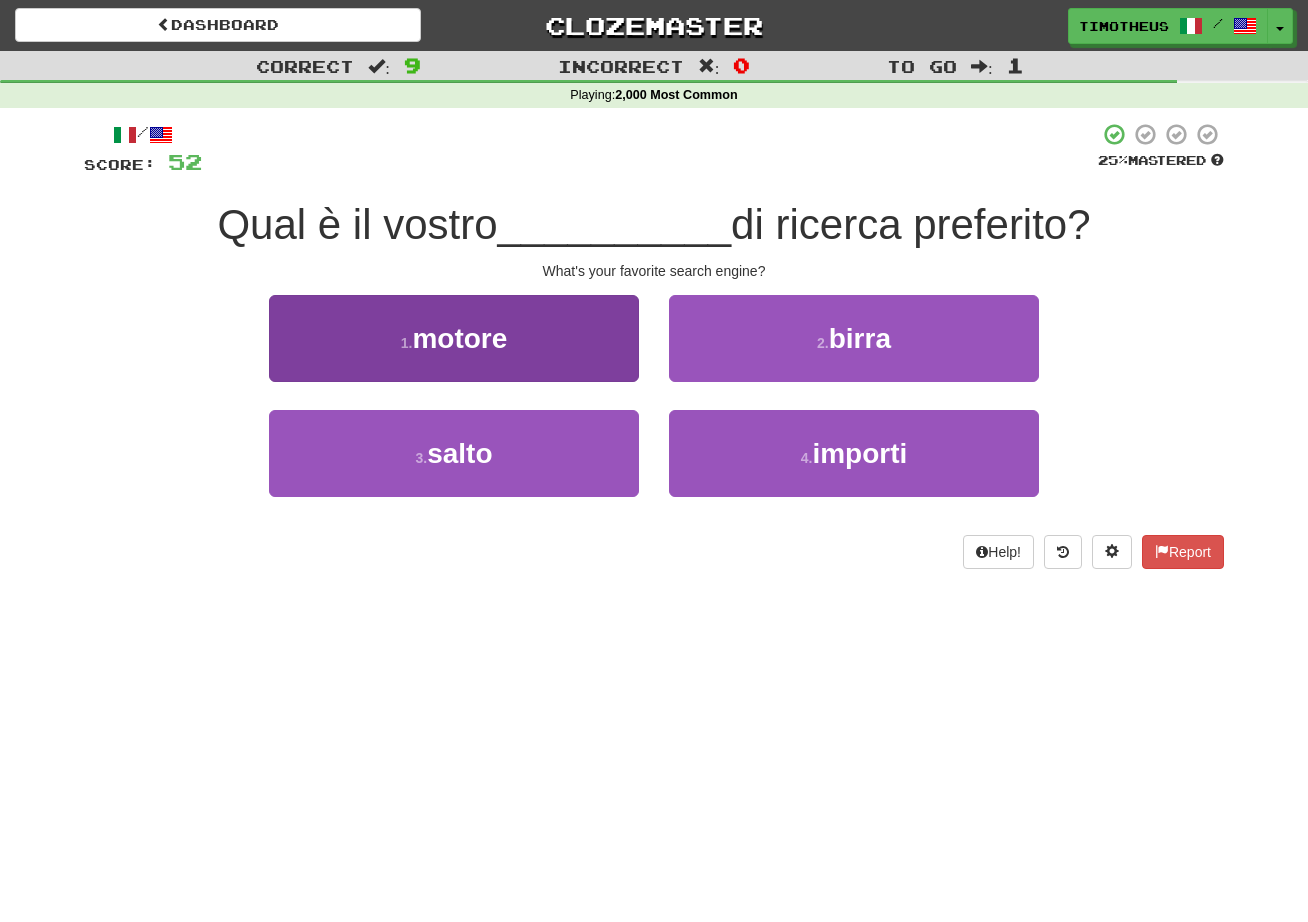 click on "1 .  motore" at bounding box center [454, 338] 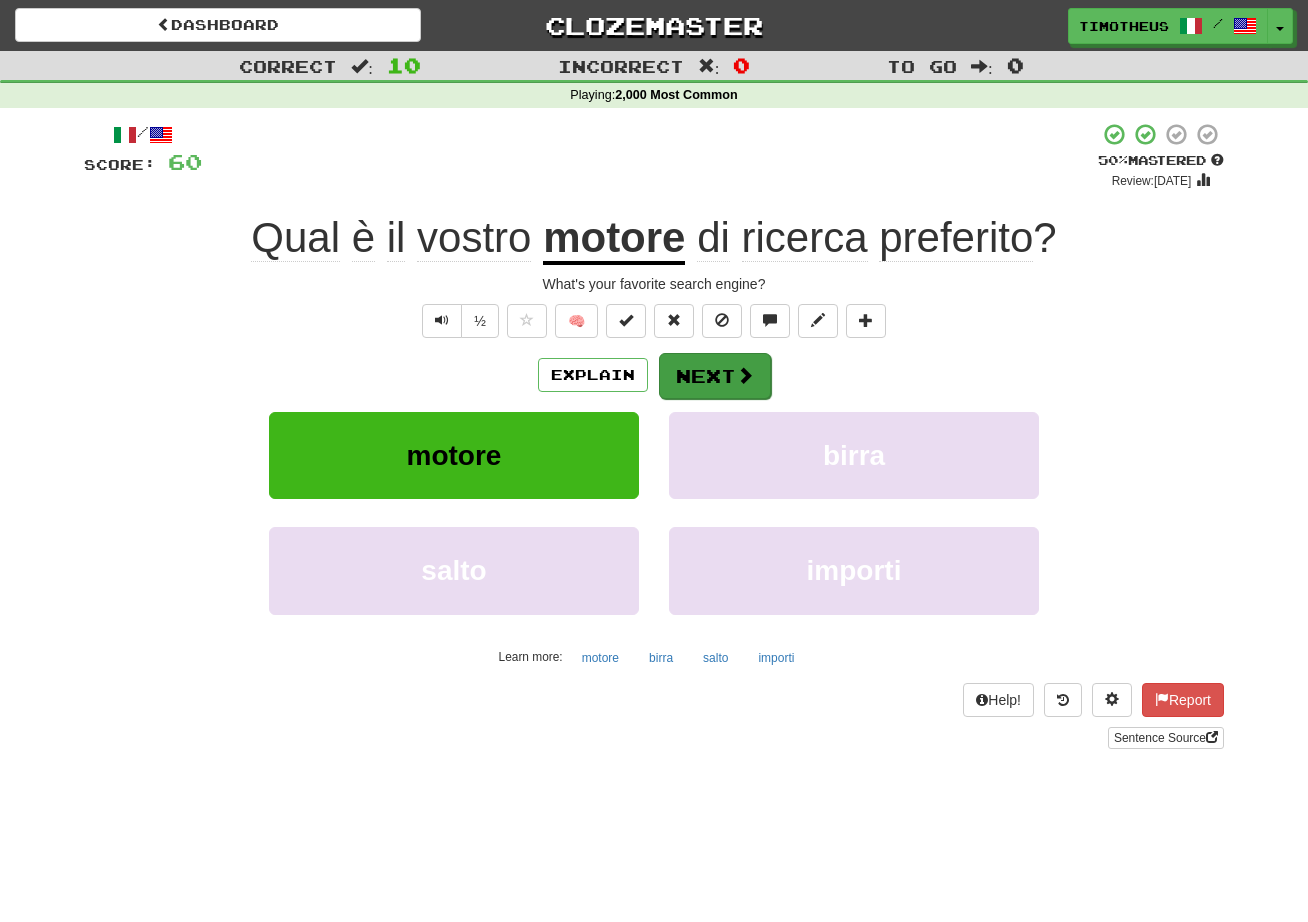 click on "Next" at bounding box center (715, 376) 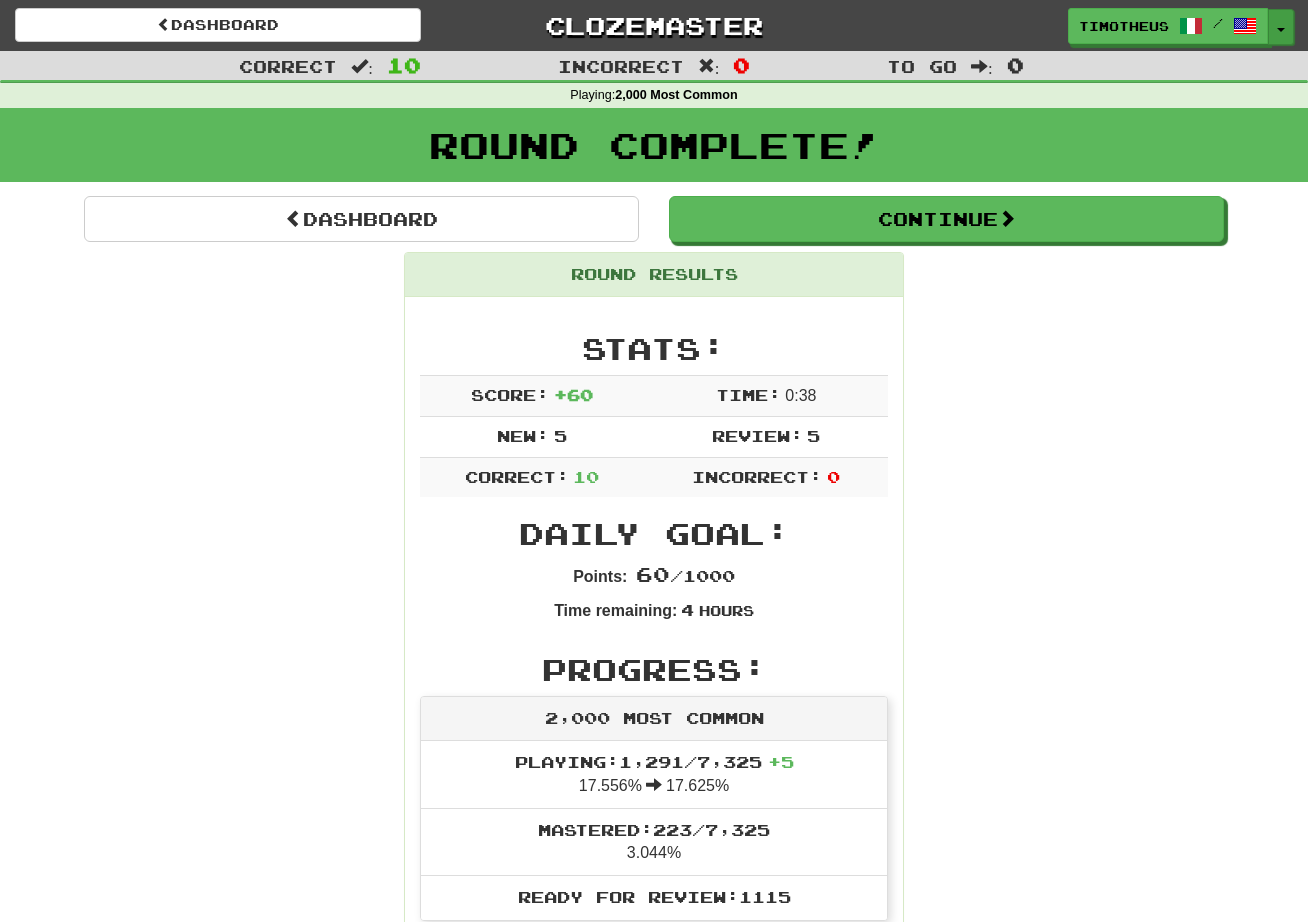 click on "Toggle Dropdown" at bounding box center [1281, 27] 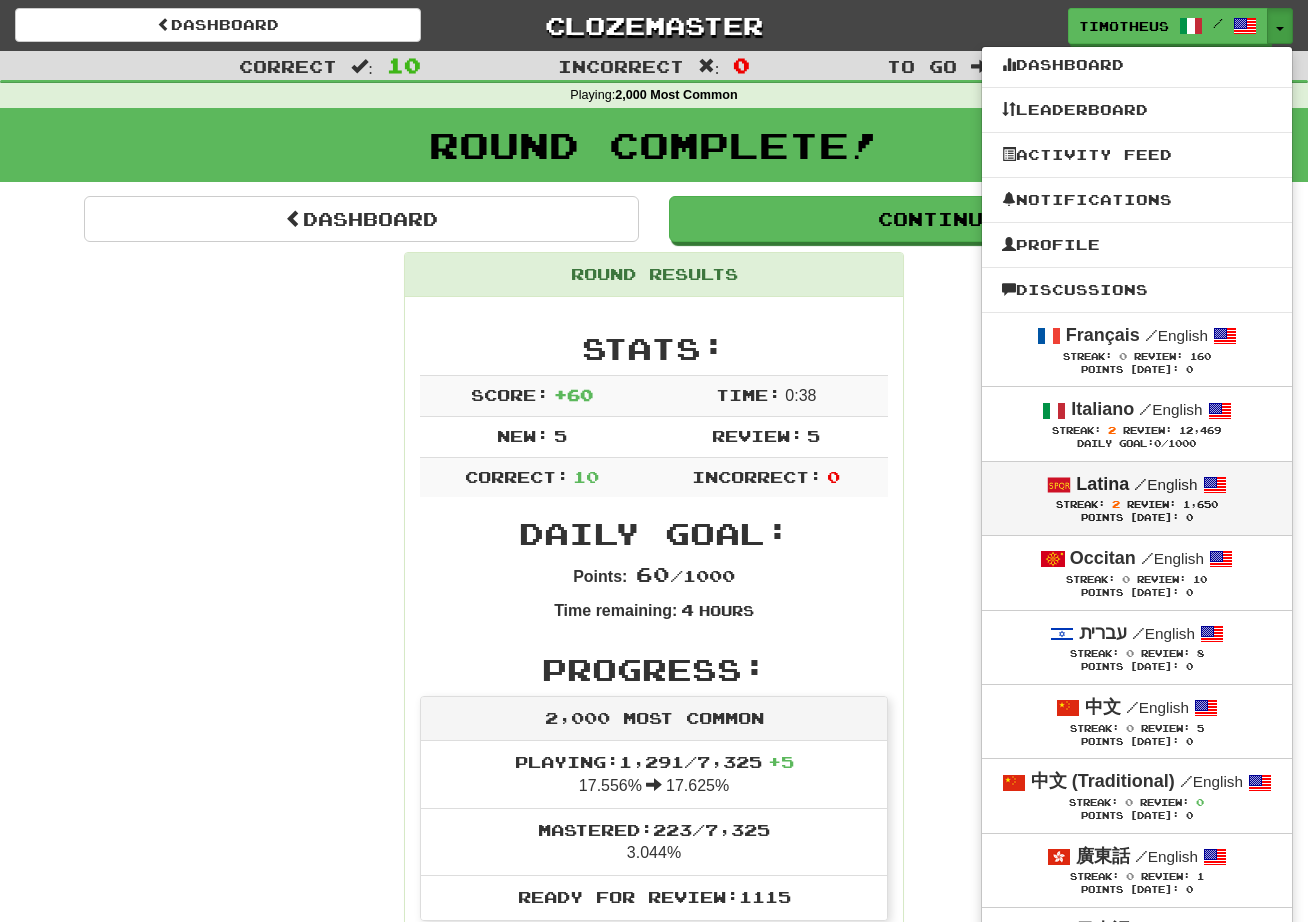 click on "Latina" at bounding box center [1102, 484] 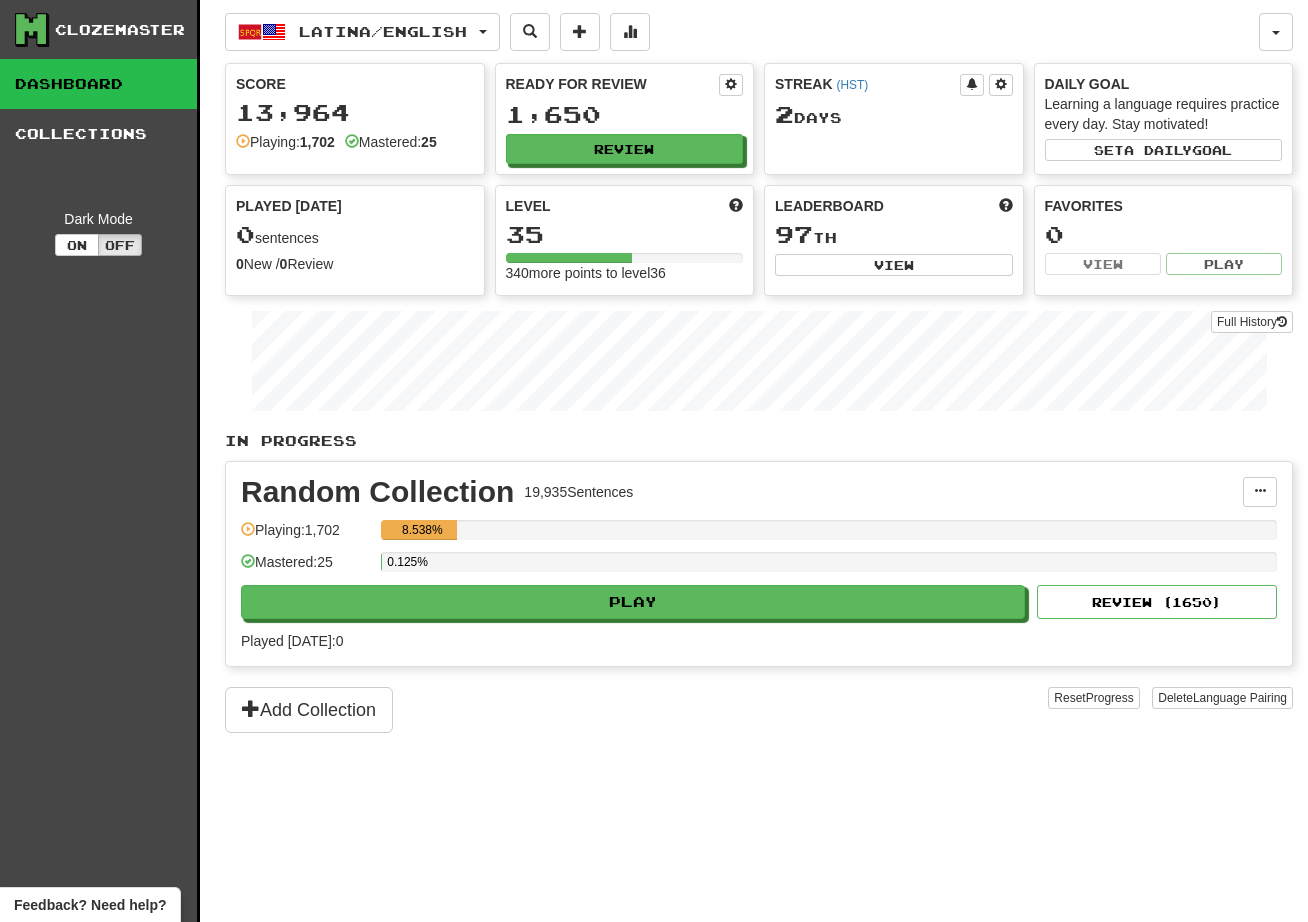 scroll, scrollTop: 0, scrollLeft: 0, axis: both 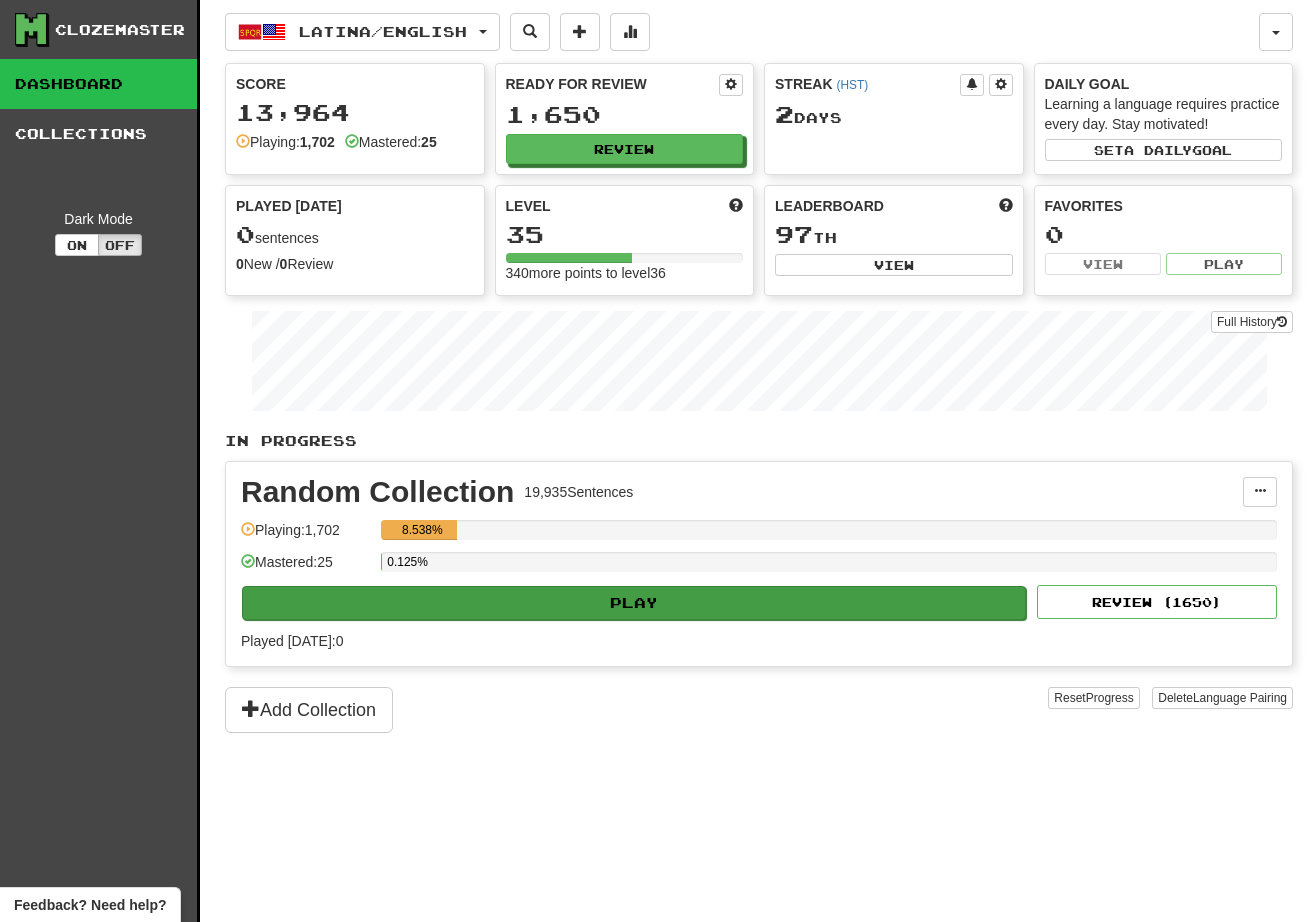 click on "Play" 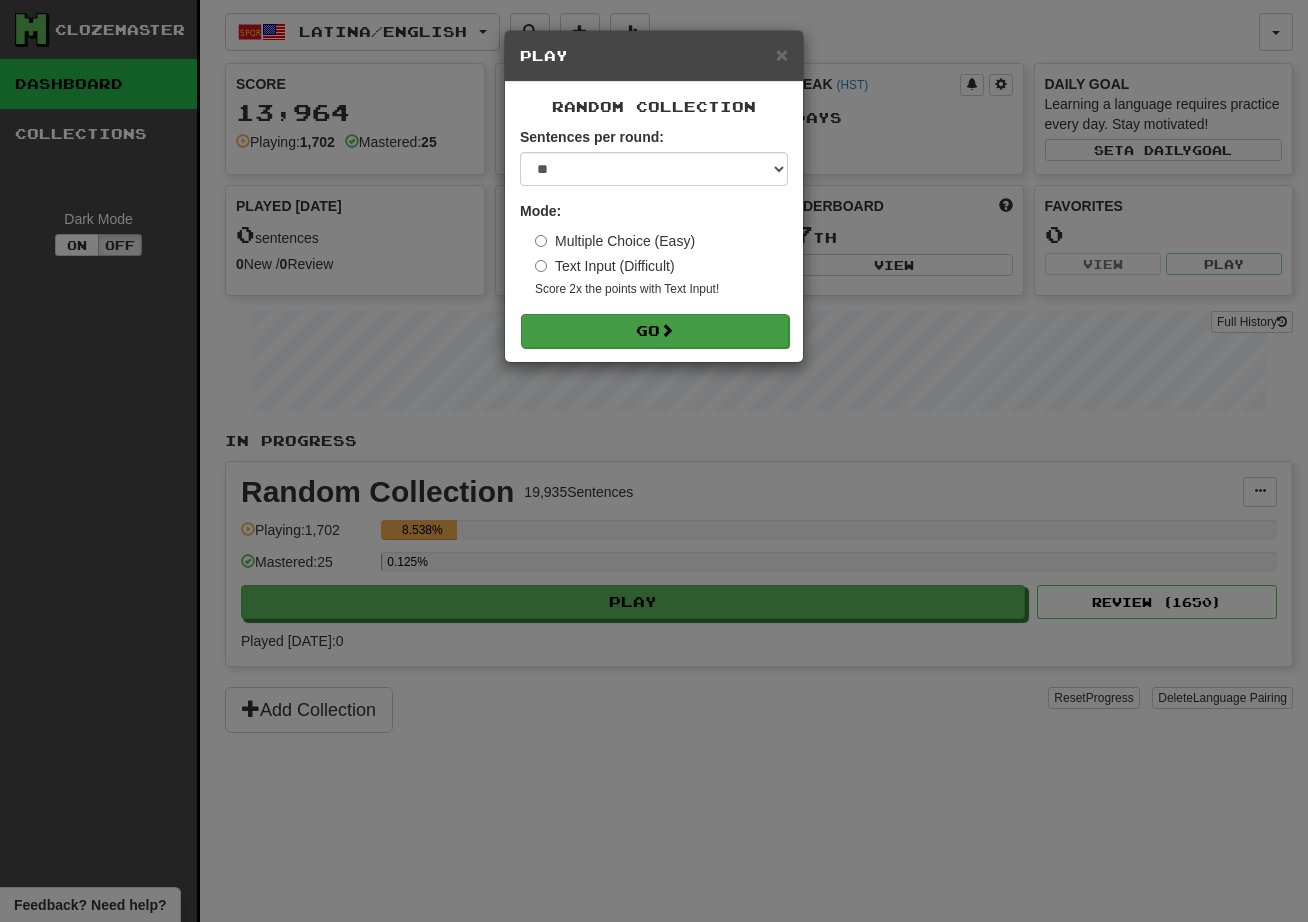 click on "Go" at bounding box center [655, 331] 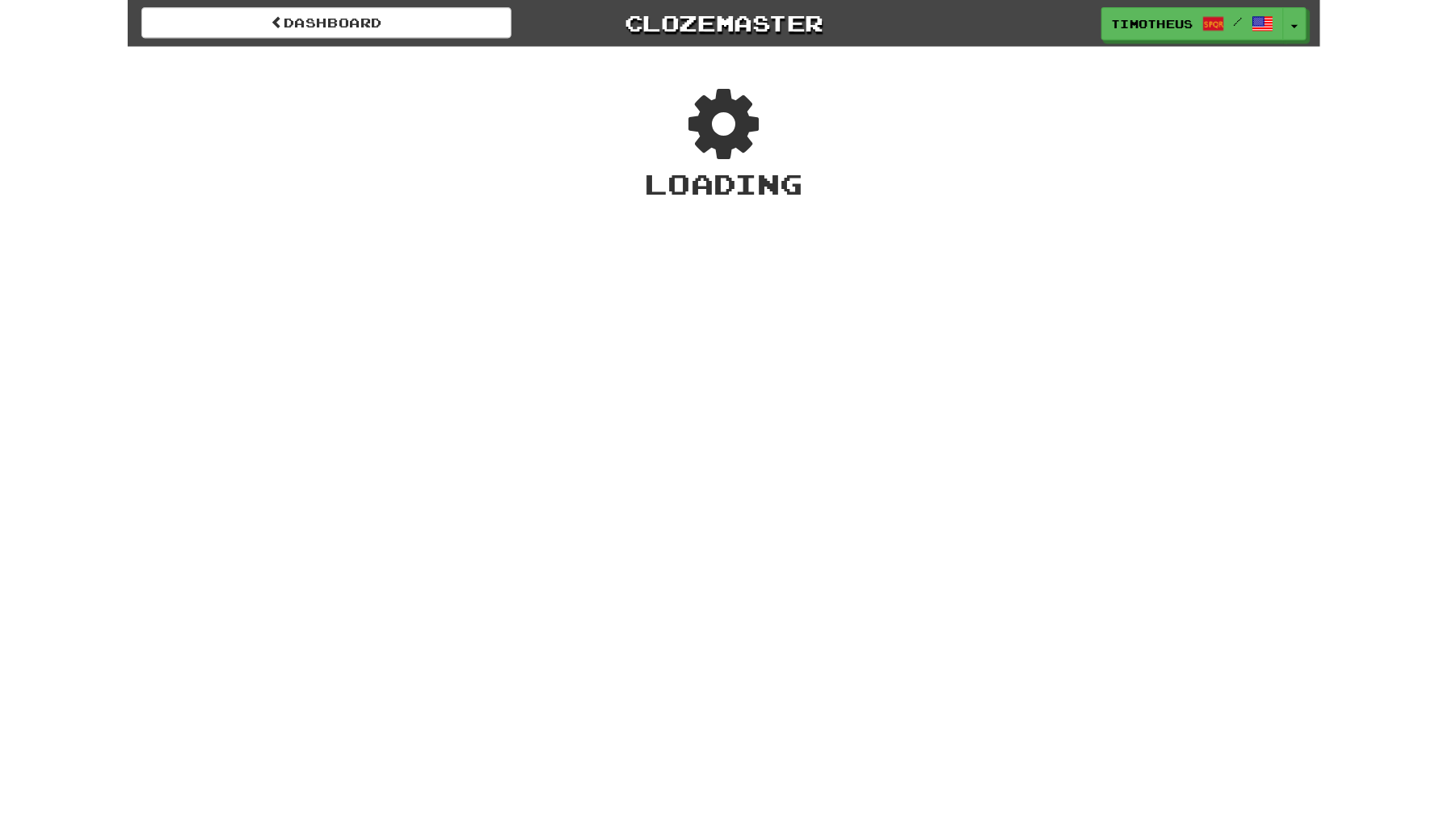 scroll, scrollTop: 0, scrollLeft: 0, axis: both 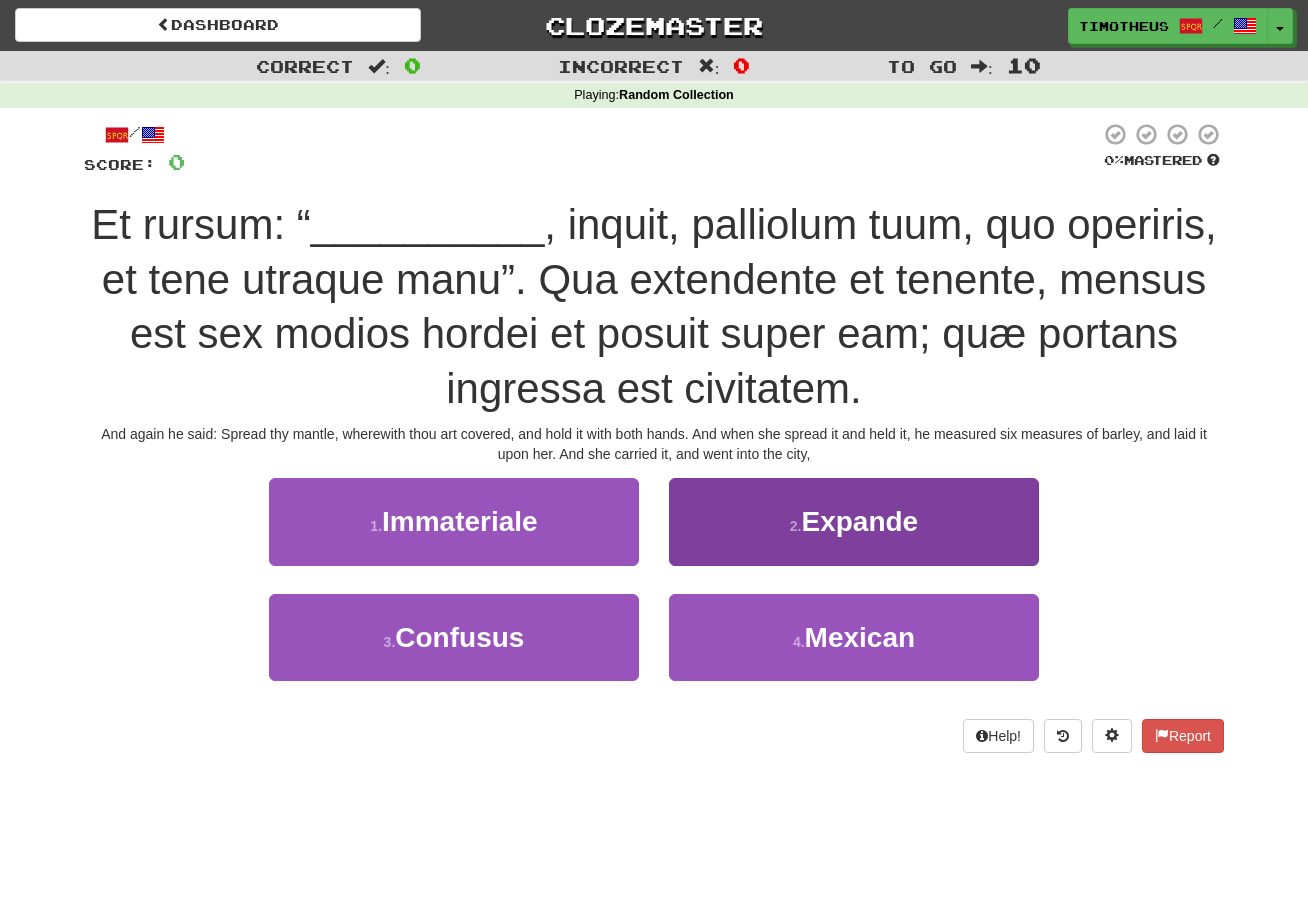 click on "2 .  Expande" at bounding box center (854, 521) 